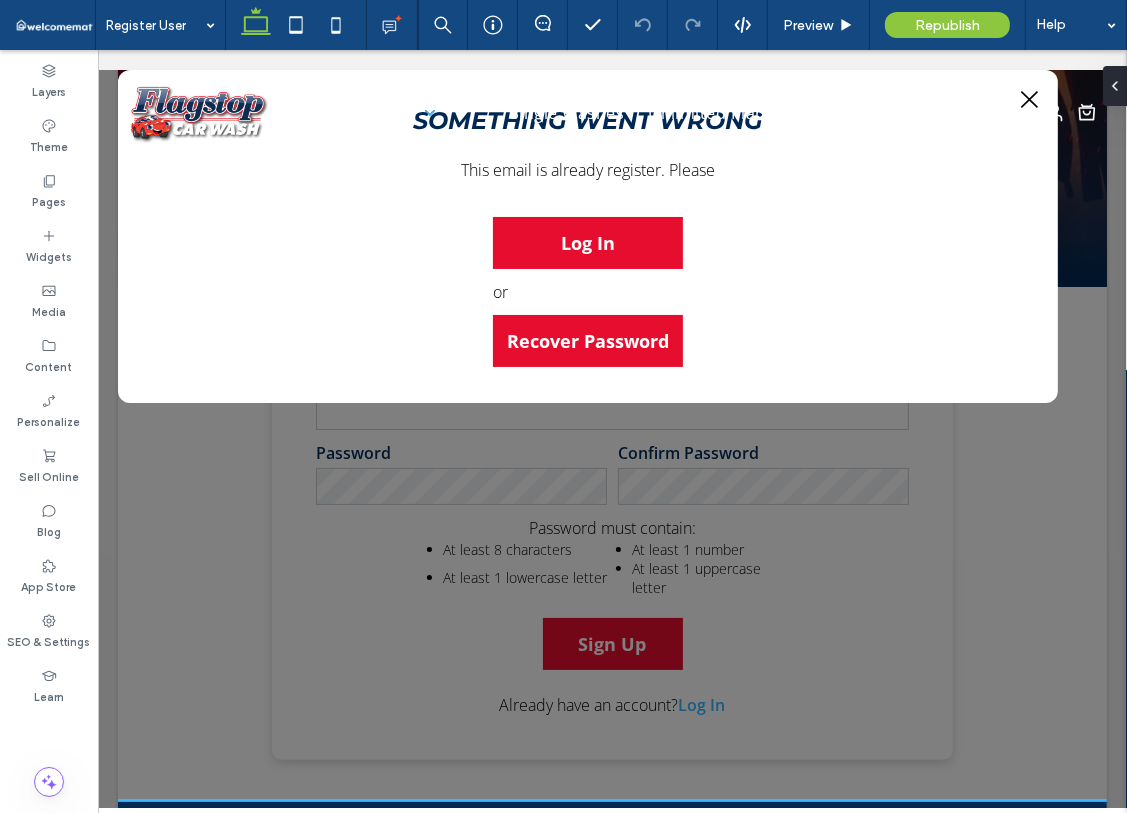 scroll, scrollTop: 0, scrollLeft: 0, axis: both 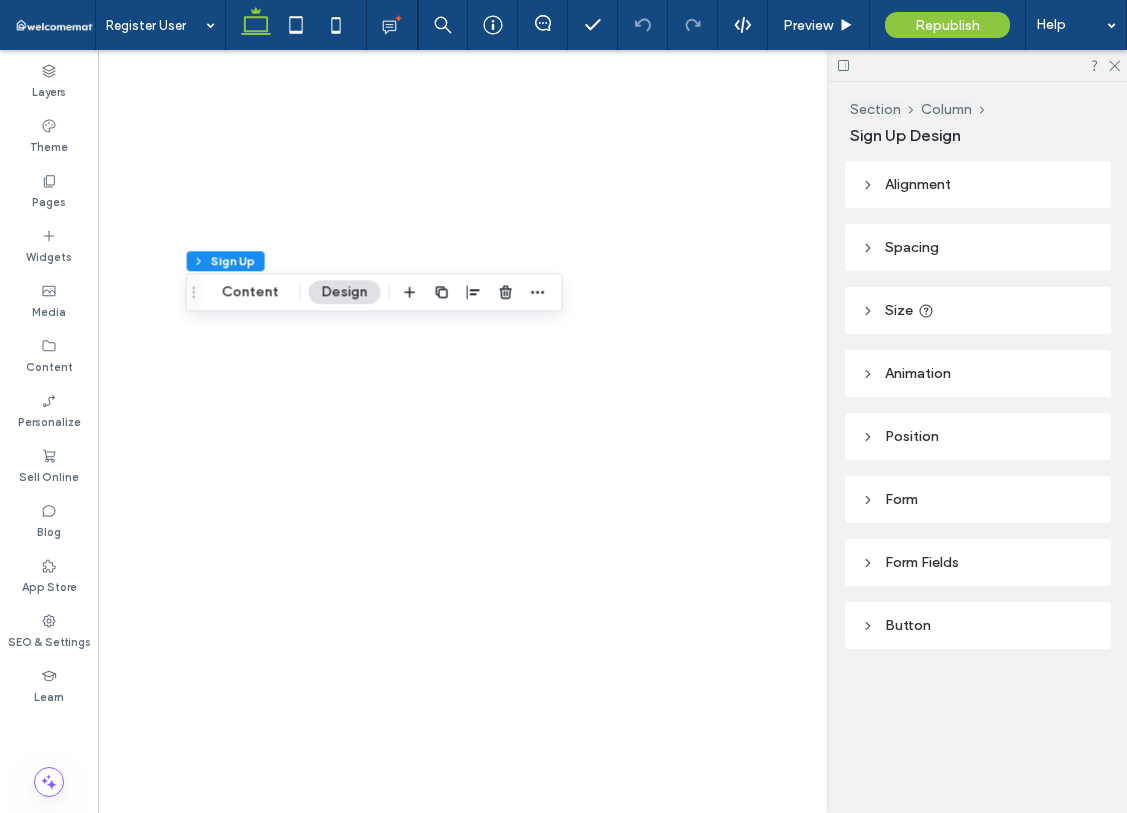 click on "Form" at bounding box center [978, 499] 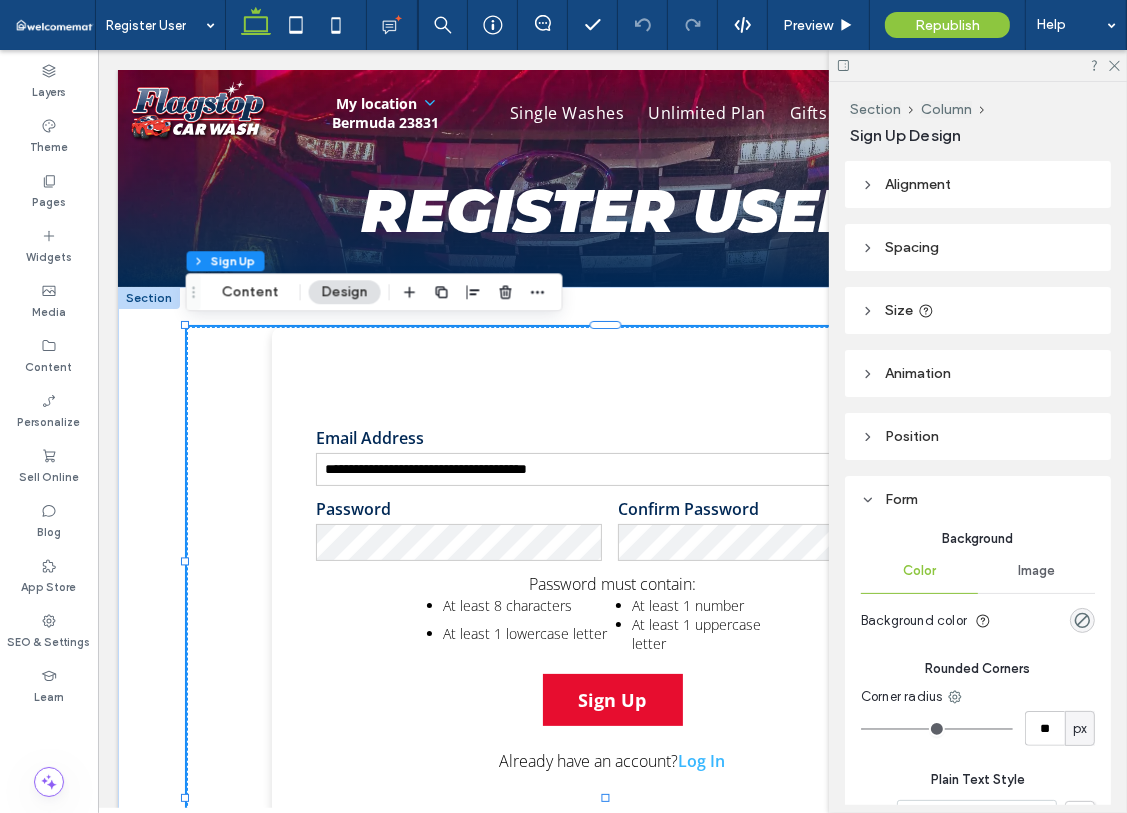 scroll, scrollTop: 0, scrollLeft: 0, axis: both 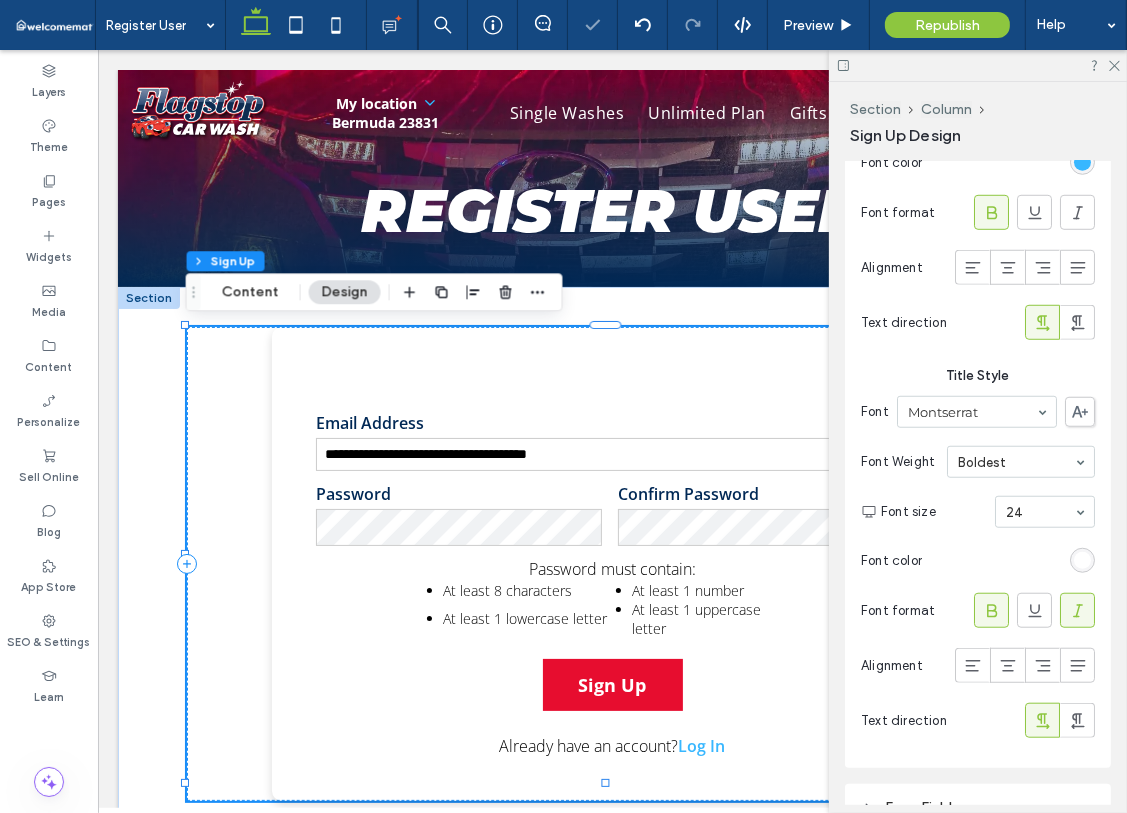 click at bounding box center [1082, 560] 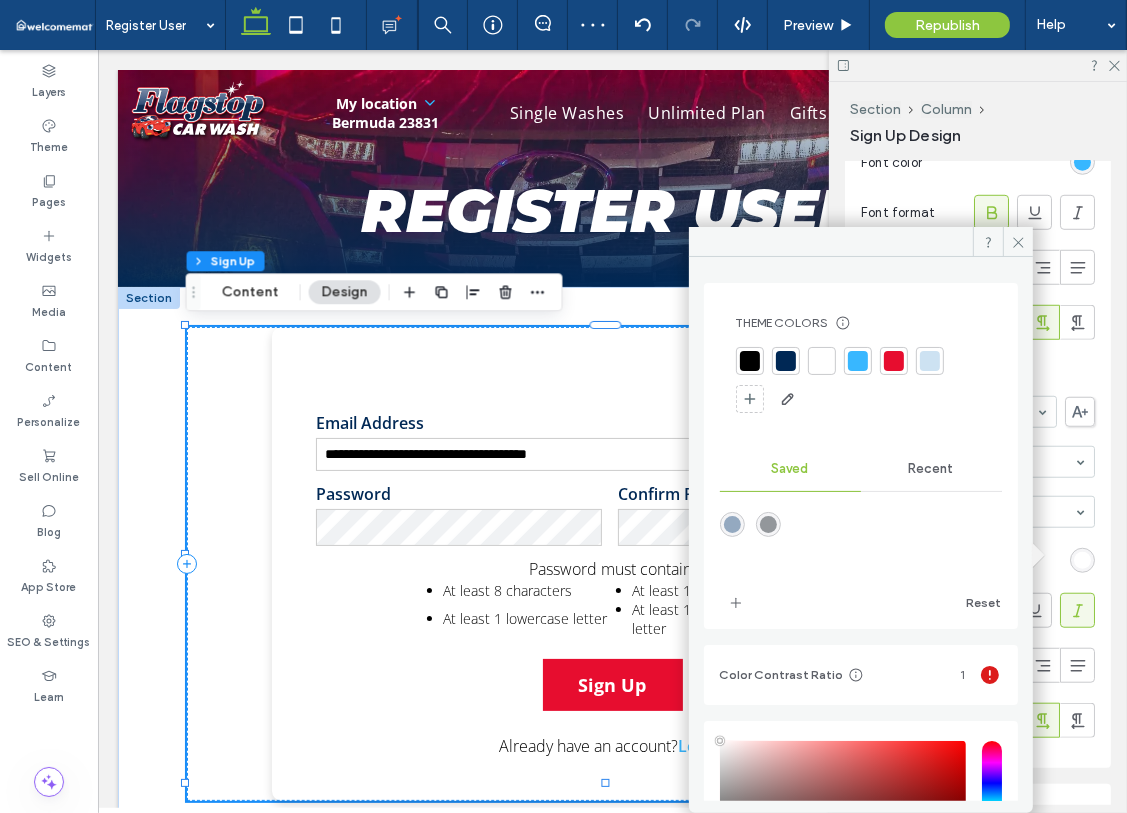 click at bounding box center [894, 361] 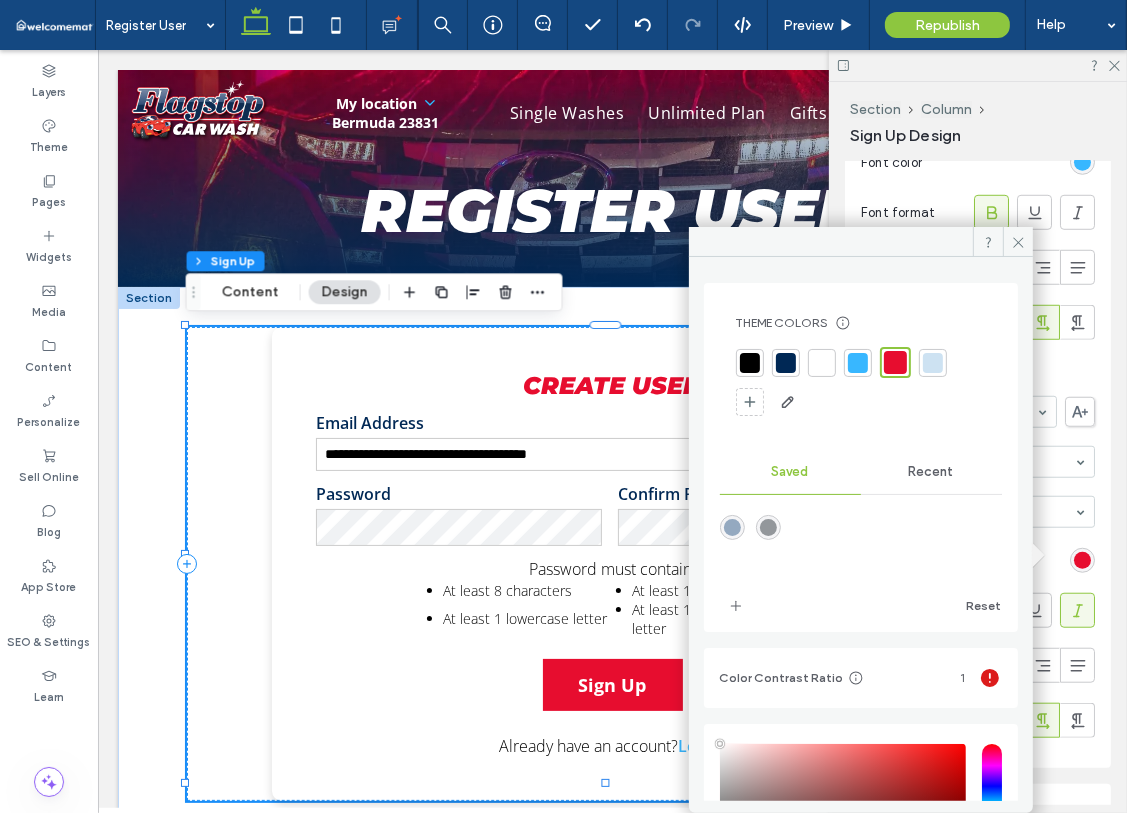 click on "Alignment Spacing Set margins and padding 0px 0% 0px 0% * px 0px * px 0px Reset padding Size Width *** % Height A More Size Options Animation Trigger None Position Position type Default Theme Colors Save time with Theme Colors Create a color palette to instantly add or change colors of connected site elements.    Learn more Saved Recent Reset Color Contrast Ratio 1 HEX ******* Opacity **** Form Background Color Image Background color Rounded Corners Corner radius ** px Plain Text Style Font Open Sans Font Weight Light Font size 16 Font color Font format Alignment Text direction Link Text Style Font Open Sans Font Weight Semibold Font size 16 Font color Font format Alignment Text direction Title Style Font Montserrat Font Weight Boldest Font size 24 Font color Font format Alignment Text direction Form Fields Button" at bounding box center (984, 483) 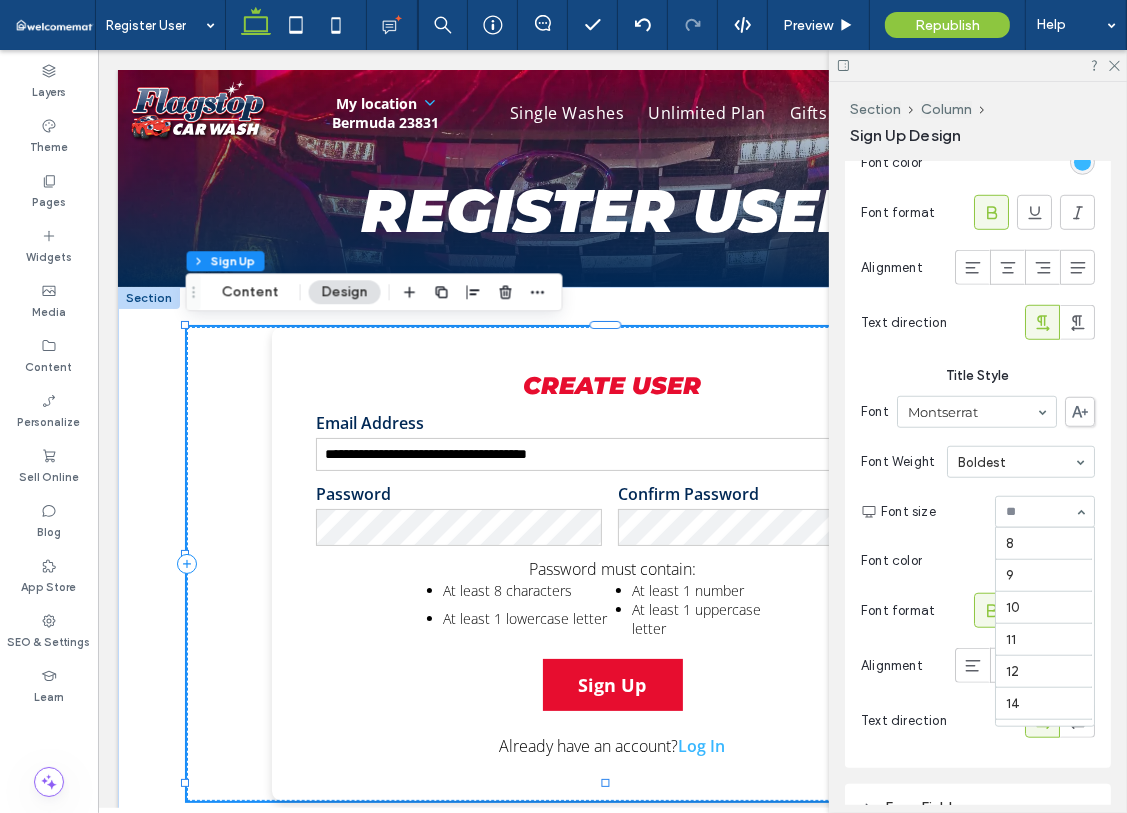 scroll, scrollTop: 261, scrollLeft: 0, axis: vertical 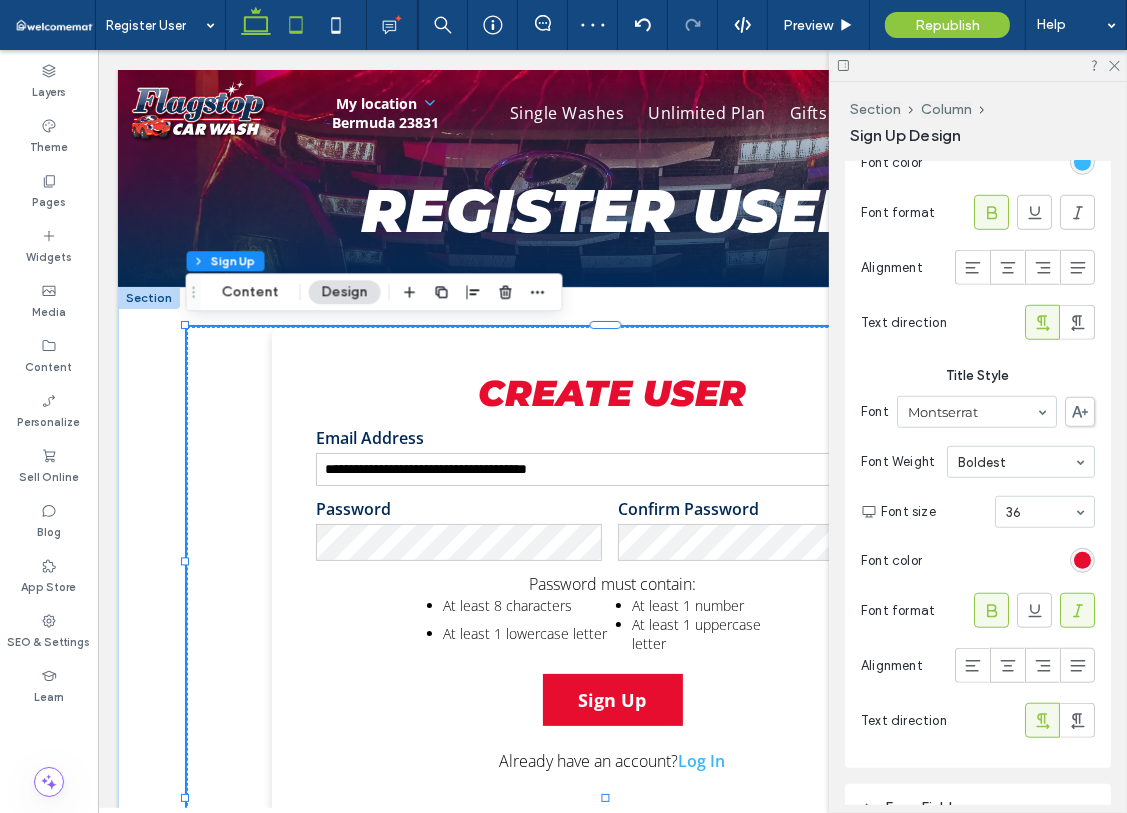 drag, startPoint x: 287, startPoint y: 34, endPoint x: 487, endPoint y: 316, distance: 345.72244 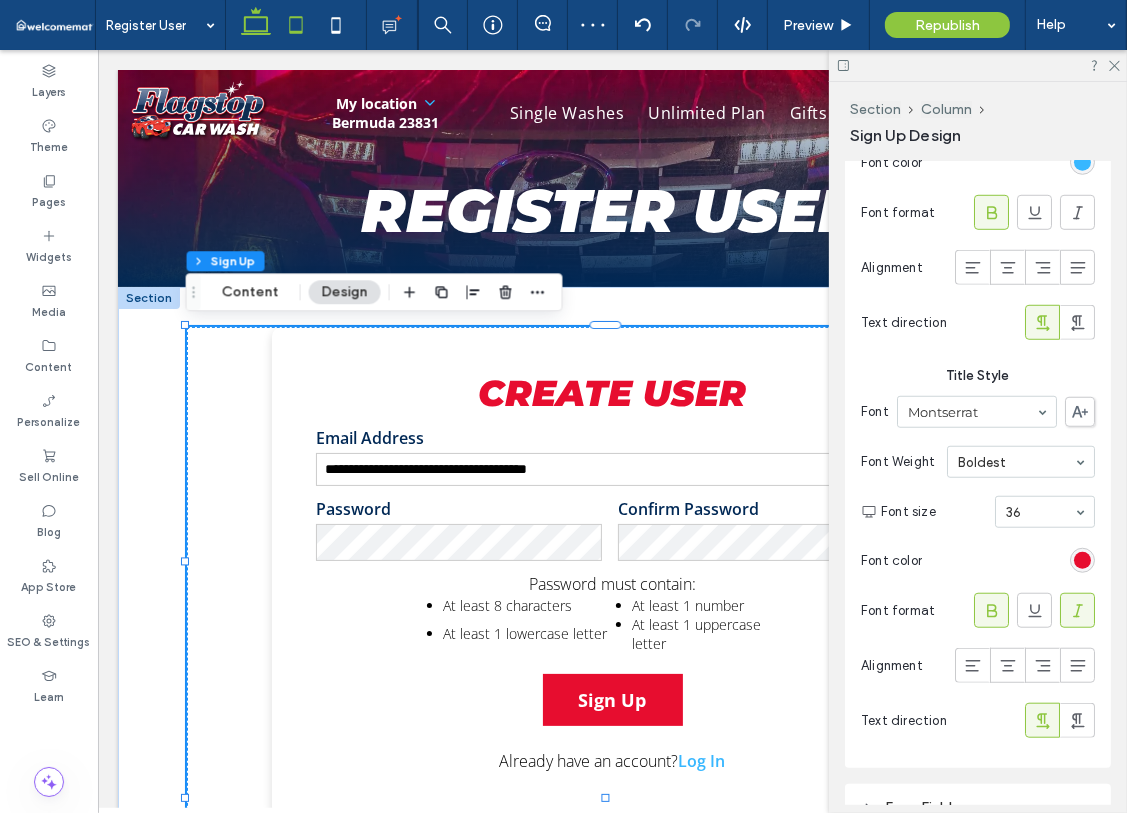 click 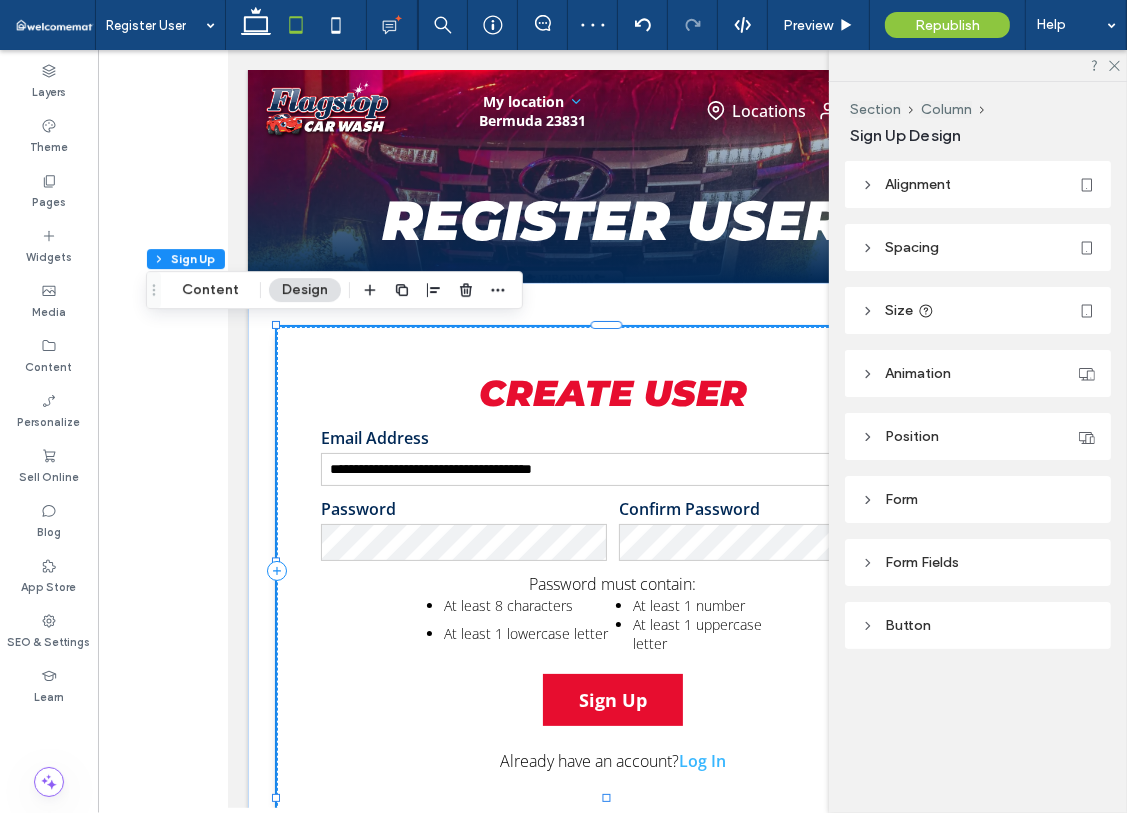 scroll, scrollTop: 0, scrollLeft: 0, axis: both 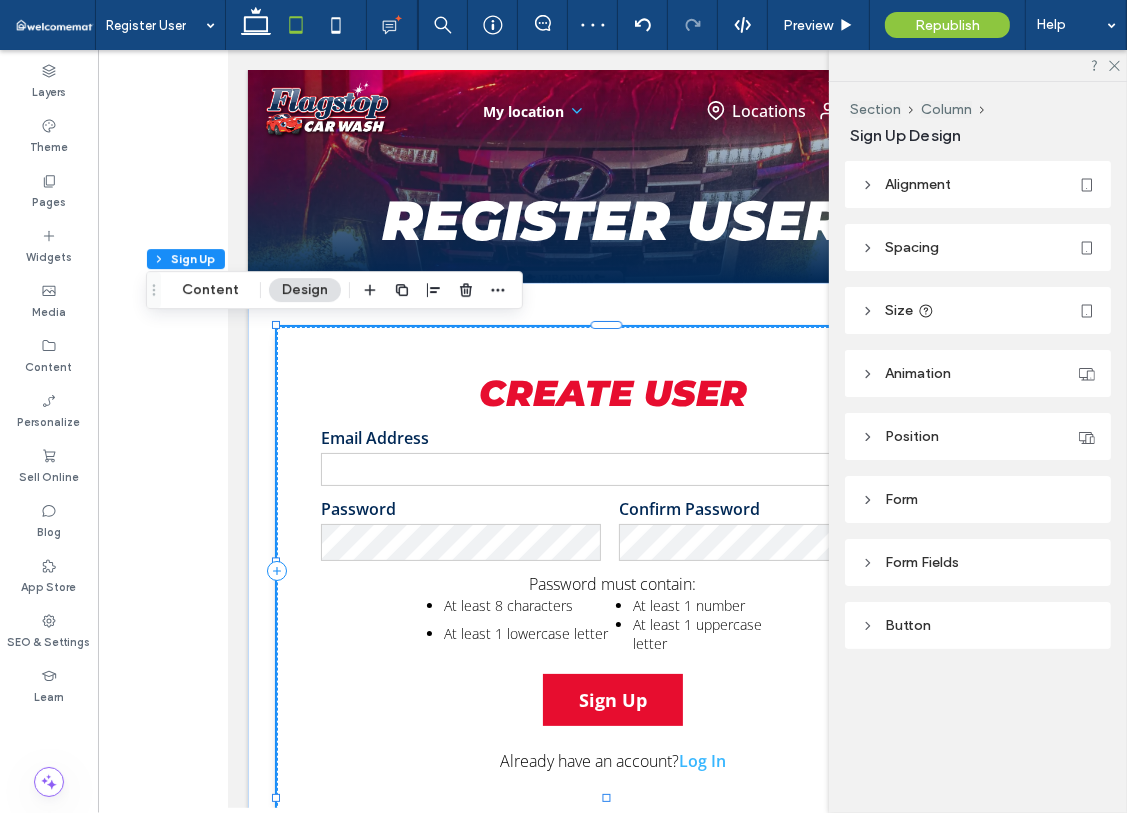 type on "**********" 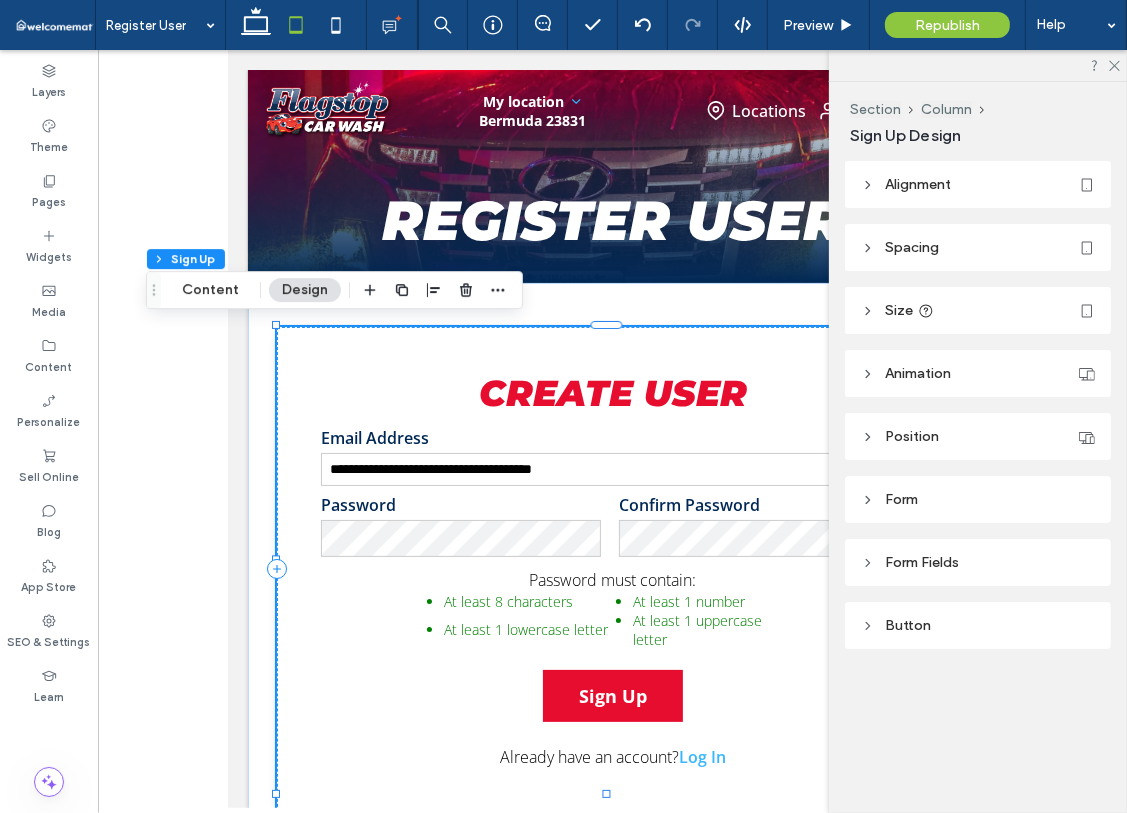 click on "Form" at bounding box center (978, 499) 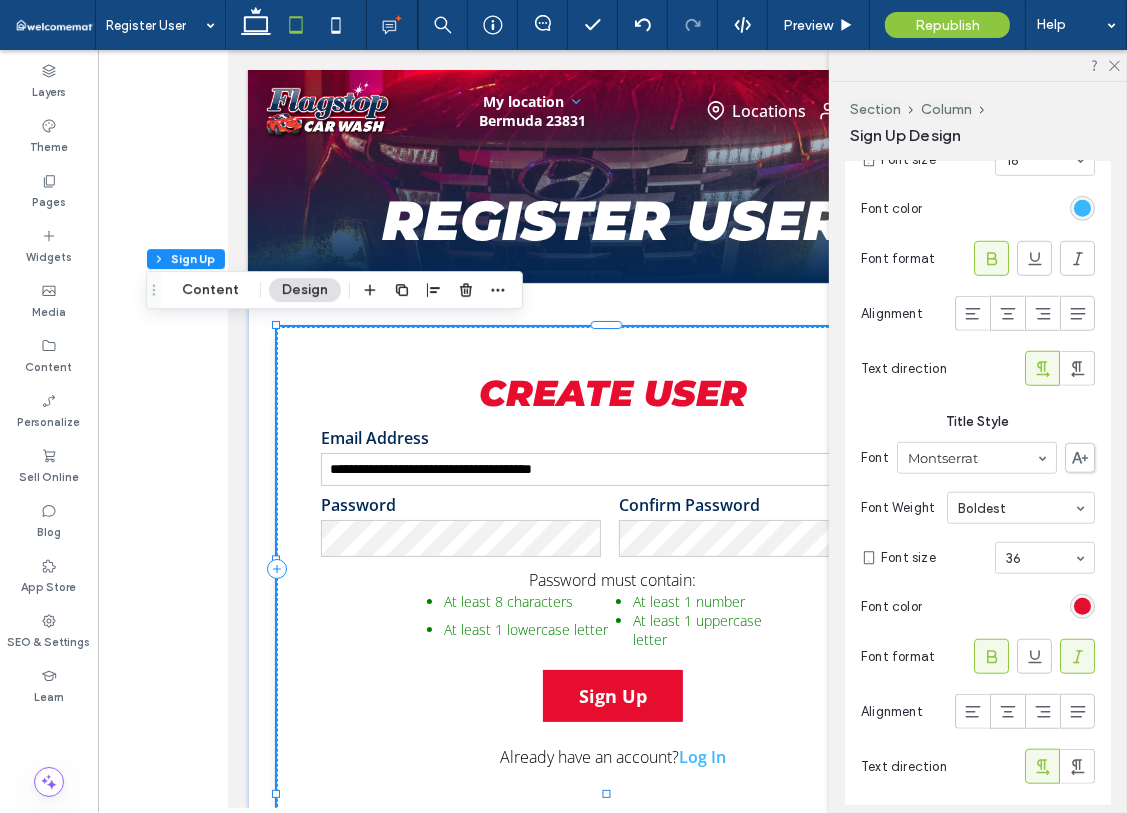scroll, scrollTop: 1200, scrollLeft: 0, axis: vertical 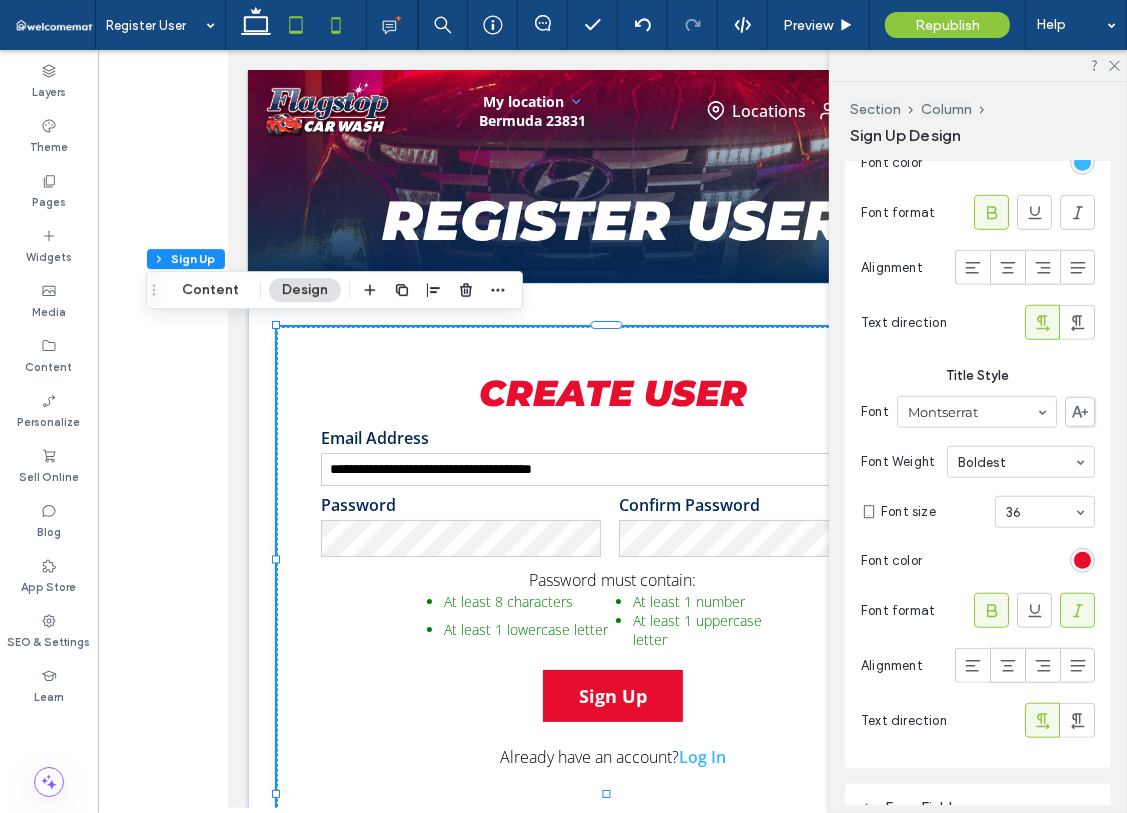 drag, startPoint x: 328, startPoint y: 18, endPoint x: 304, endPoint y: 214, distance: 197.46393 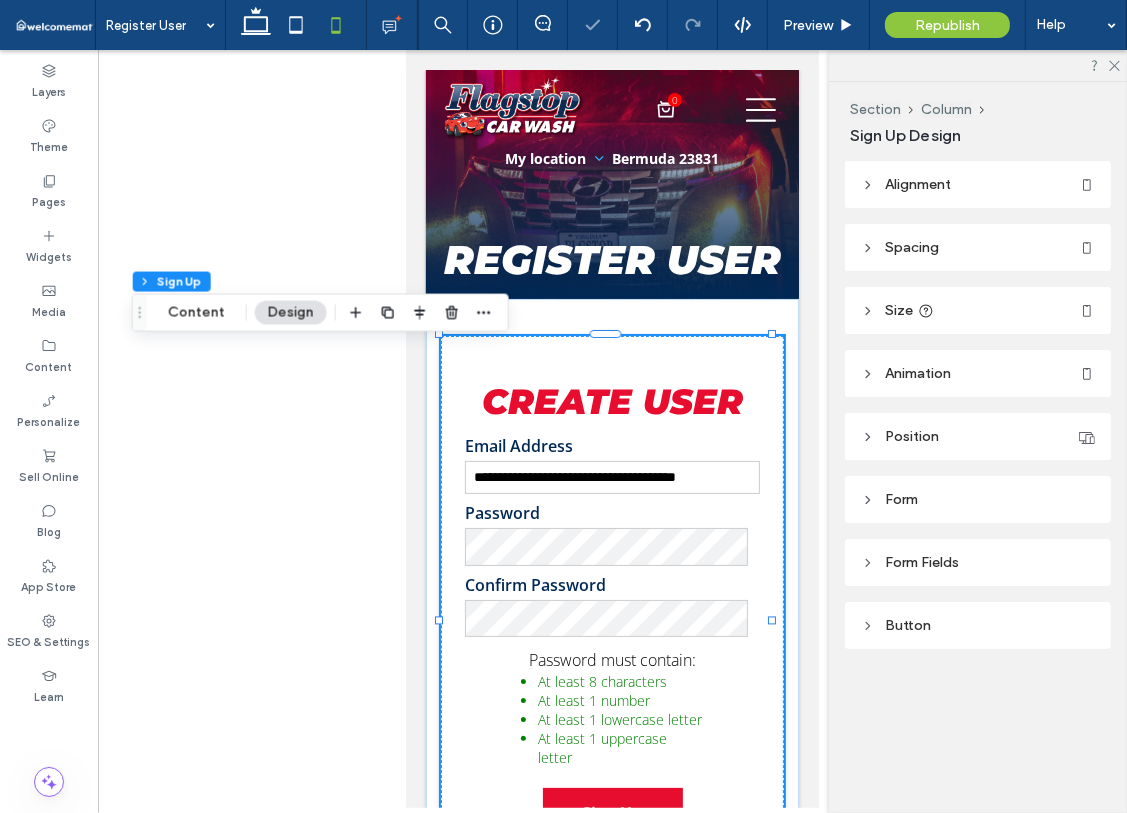 scroll, scrollTop: 0, scrollLeft: 0, axis: both 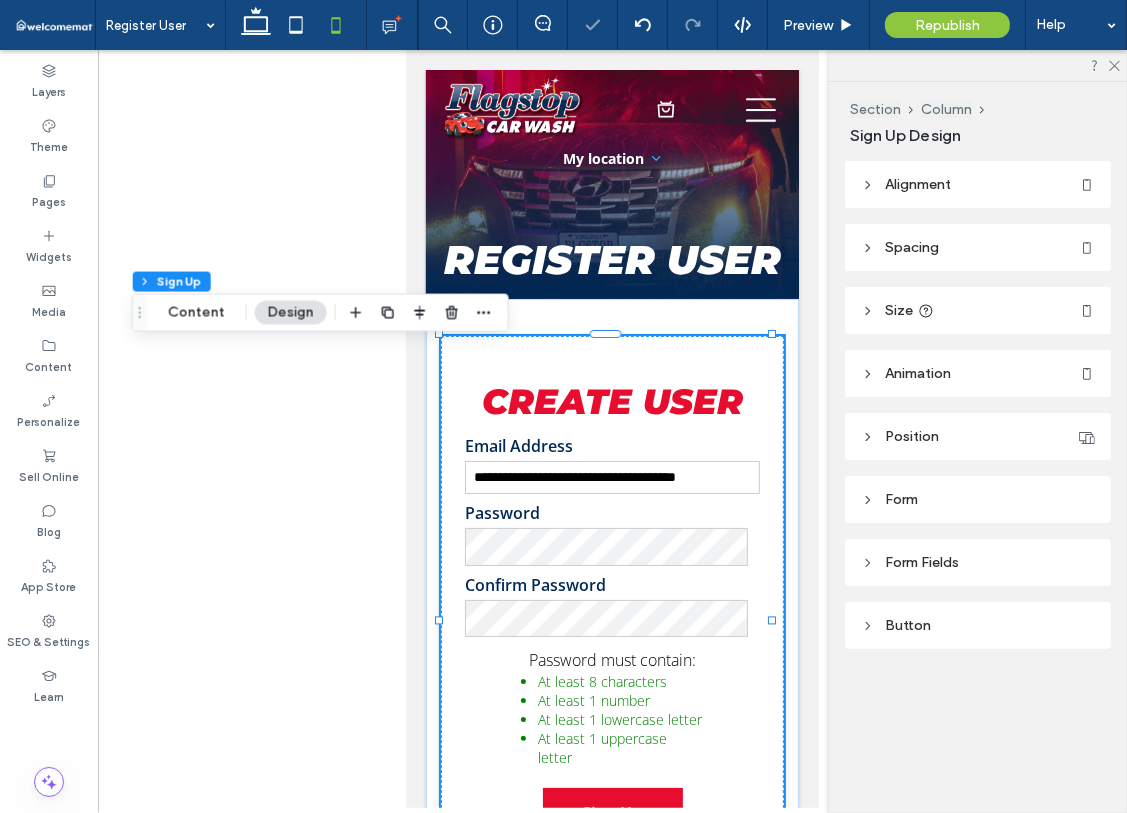 click on "Form" at bounding box center [978, 499] 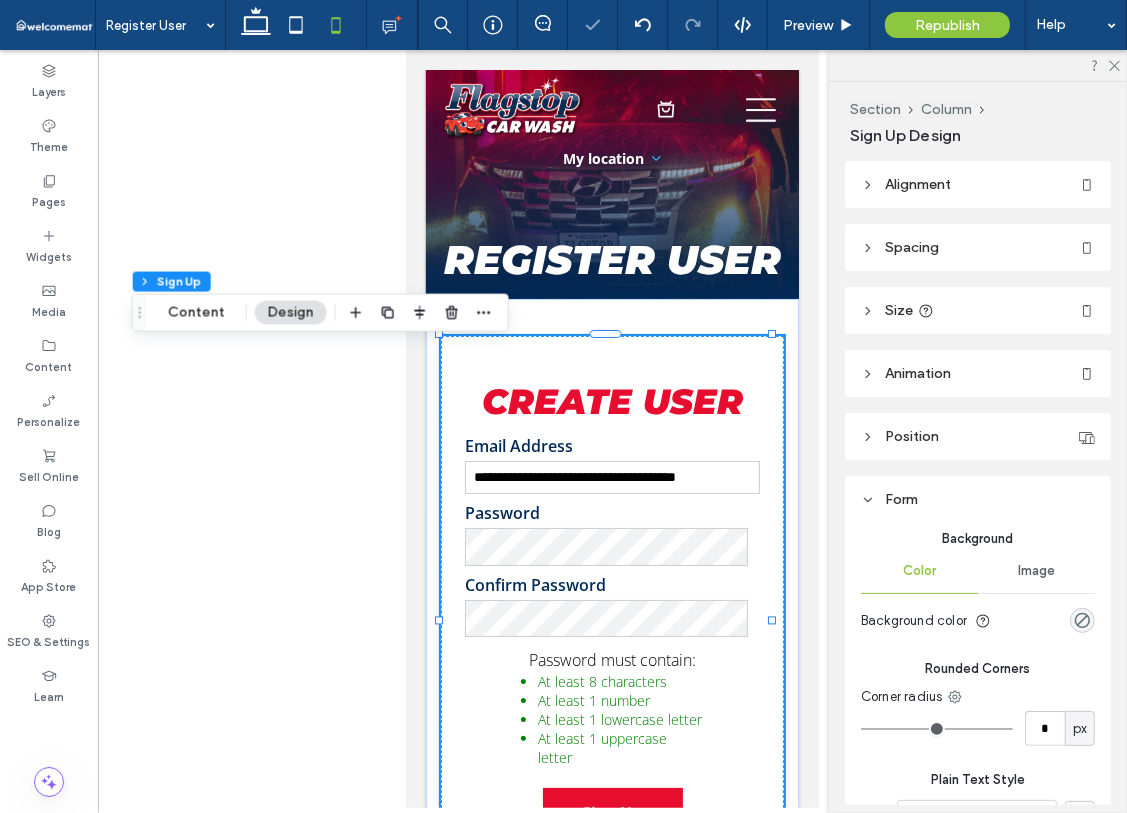 type on "**" 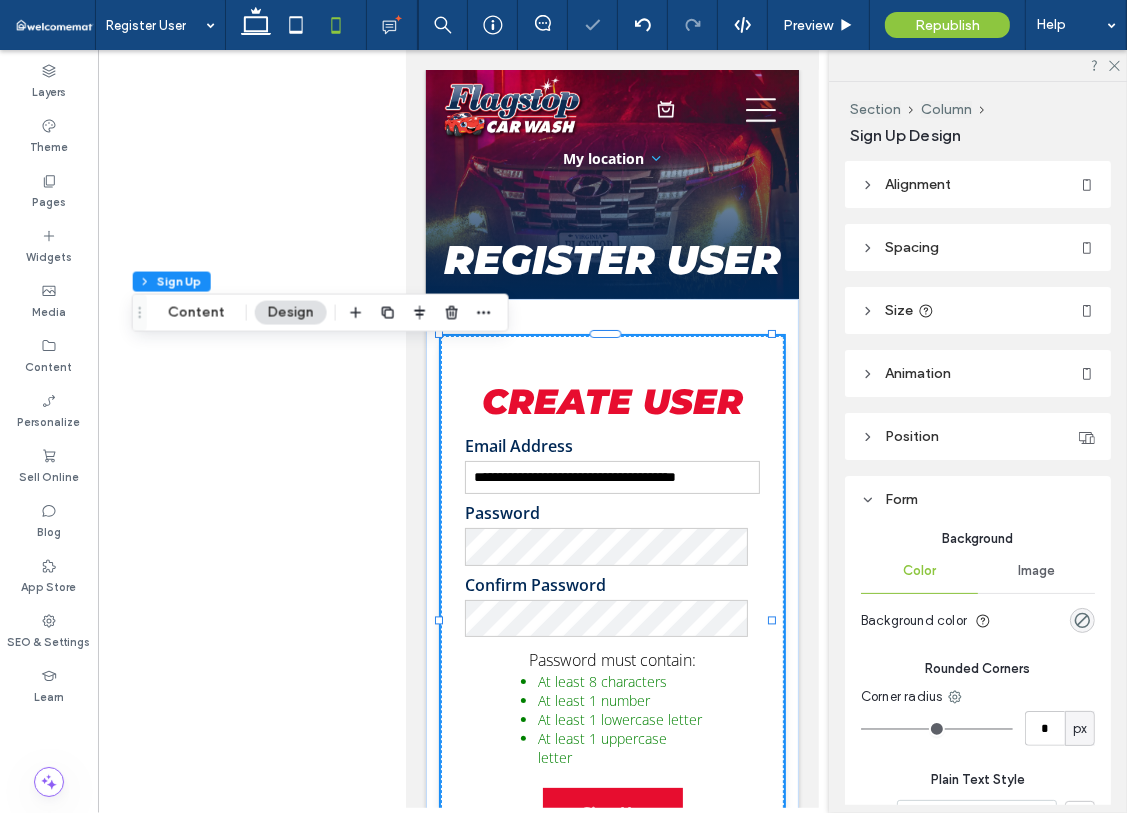 type on "**" 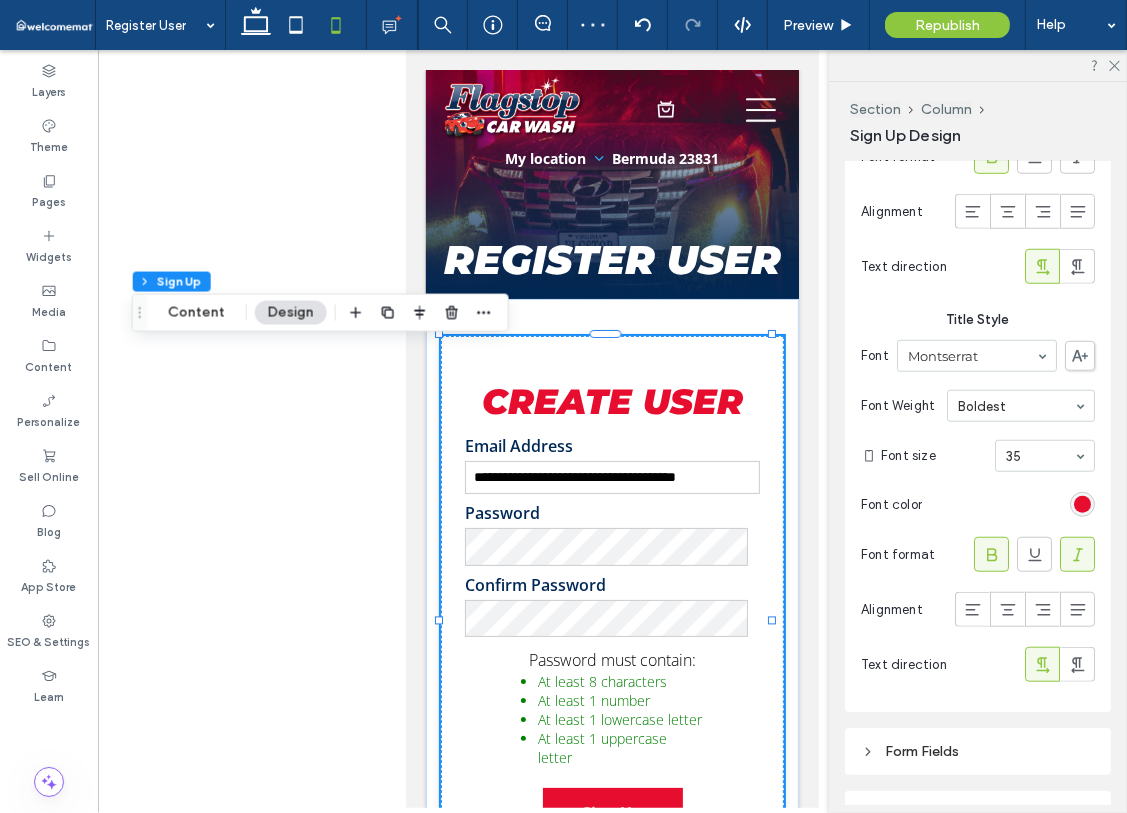 scroll, scrollTop: 1300, scrollLeft: 0, axis: vertical 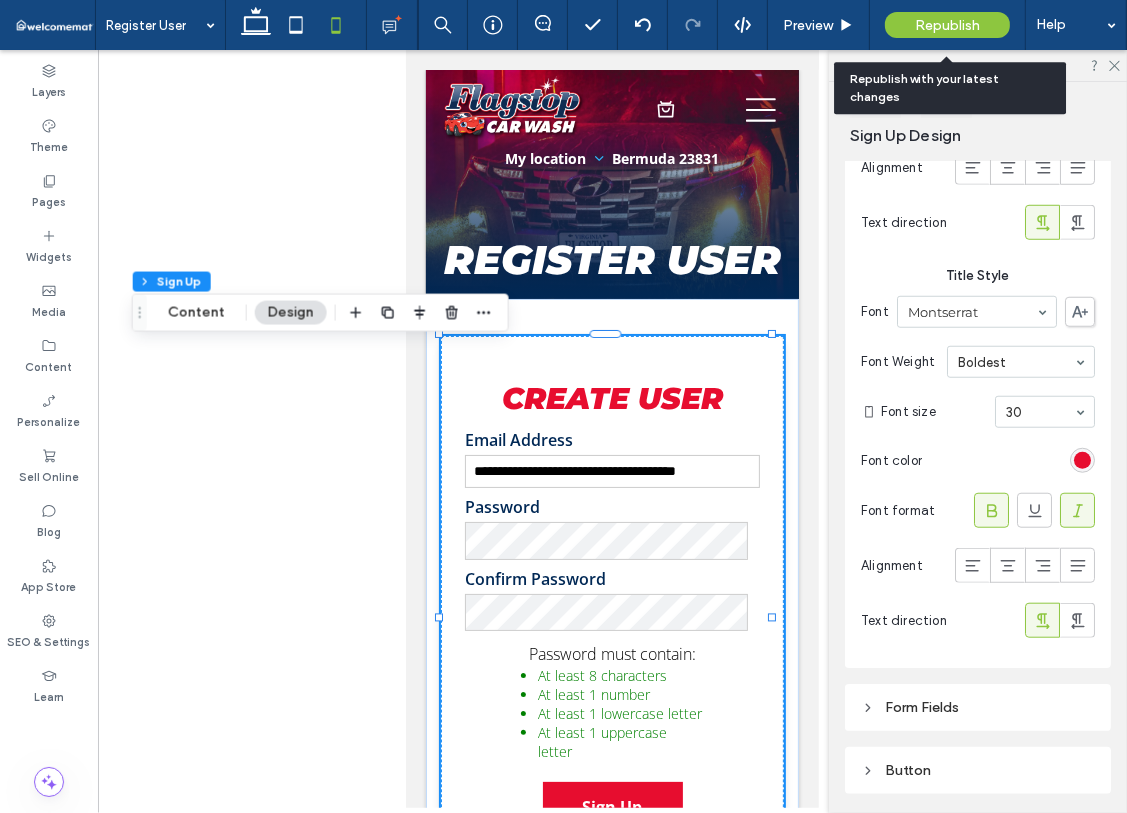 click on "Republish" at bounding box center (947, 25) 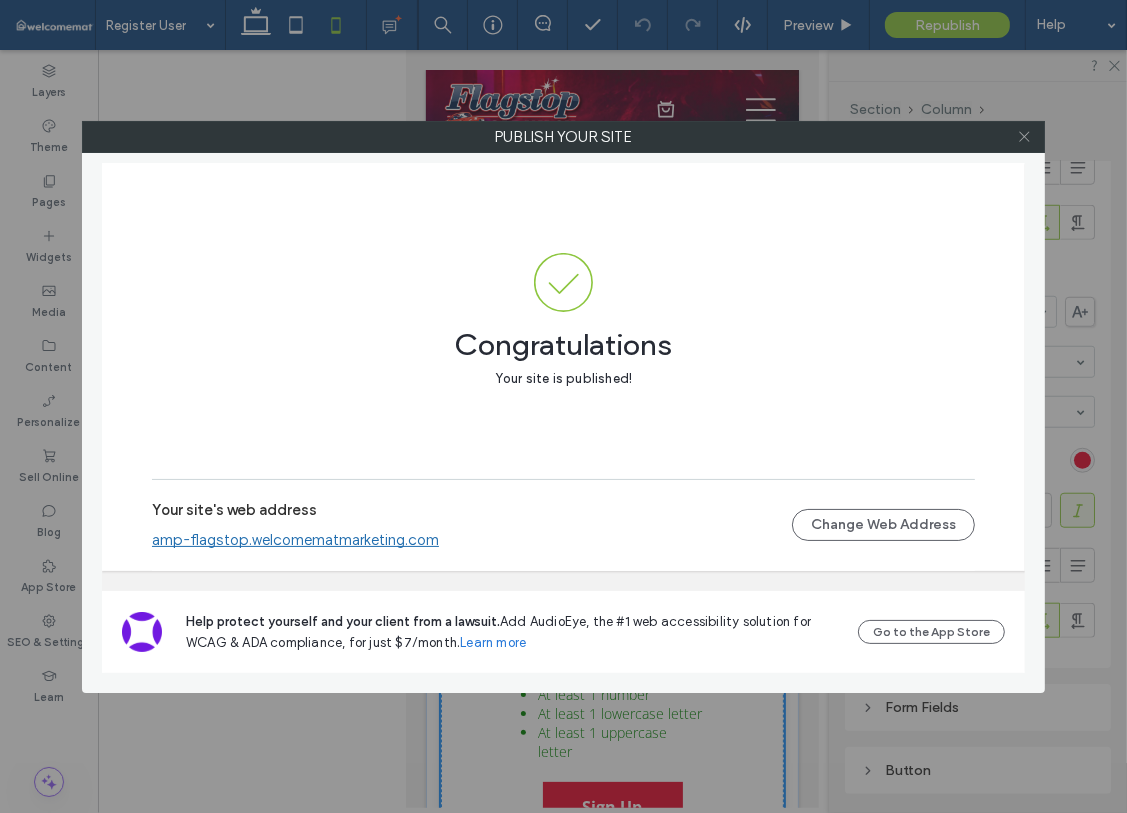click 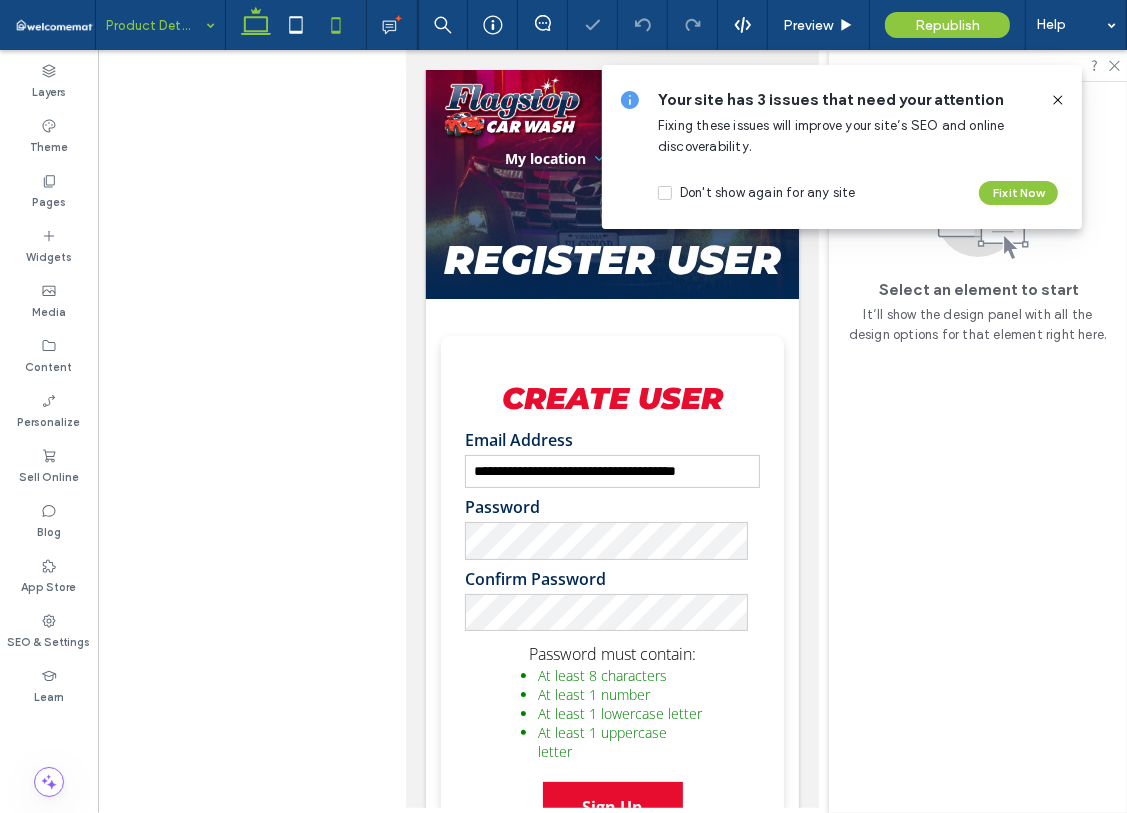 click 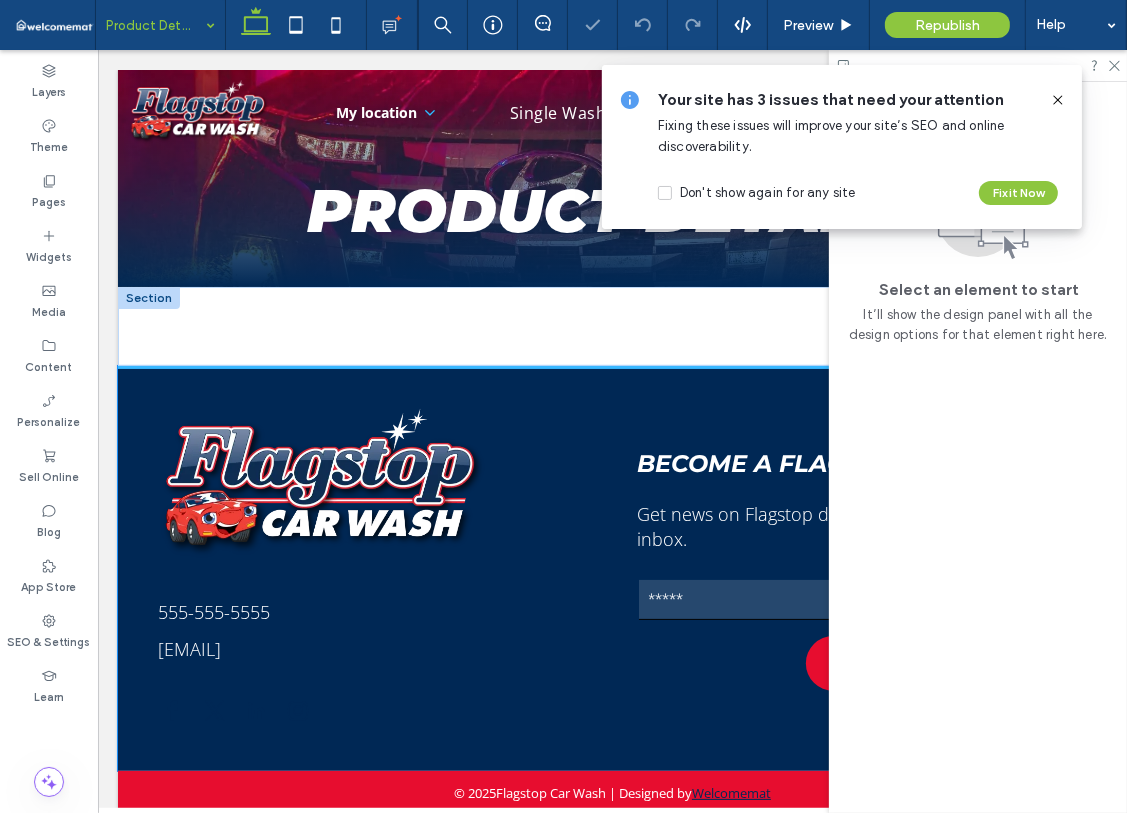 scroll, scrollTop: 0, scrollLeft: 0, axis: both 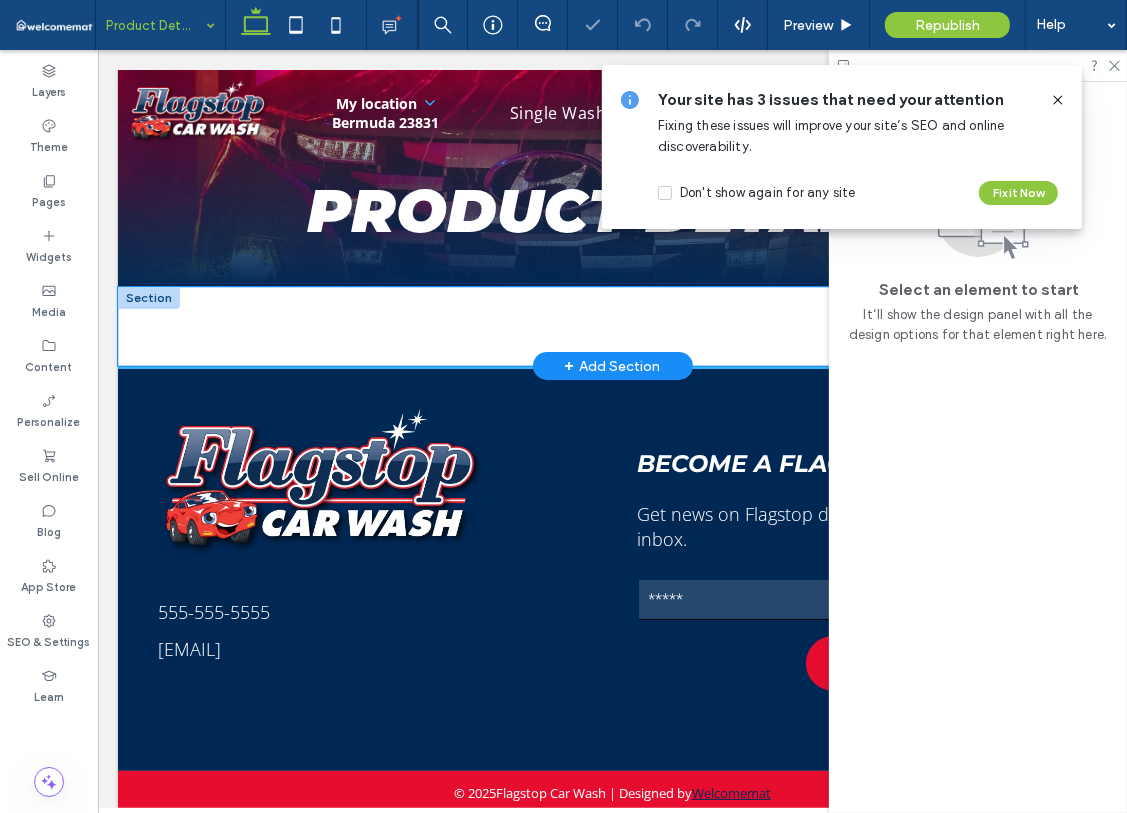 click at bounding box center (611, 325) 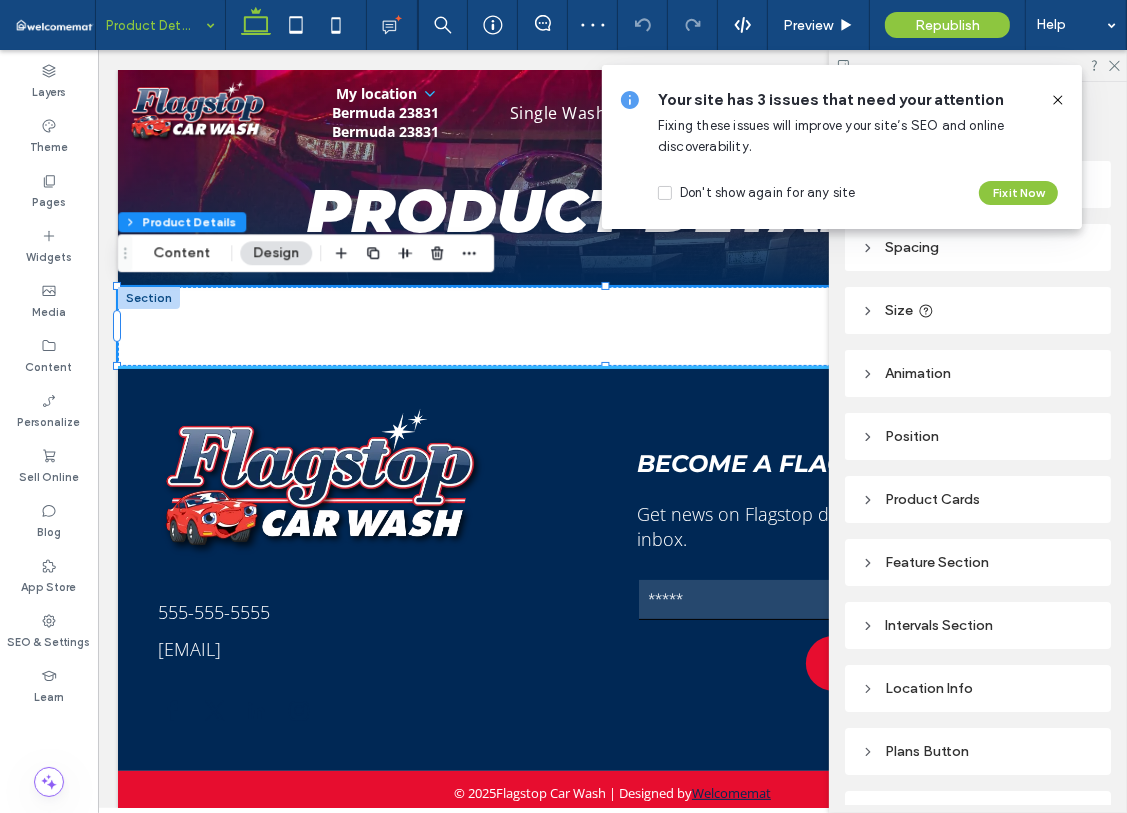 click on "Product Cards" at bounding box center (978, 499) 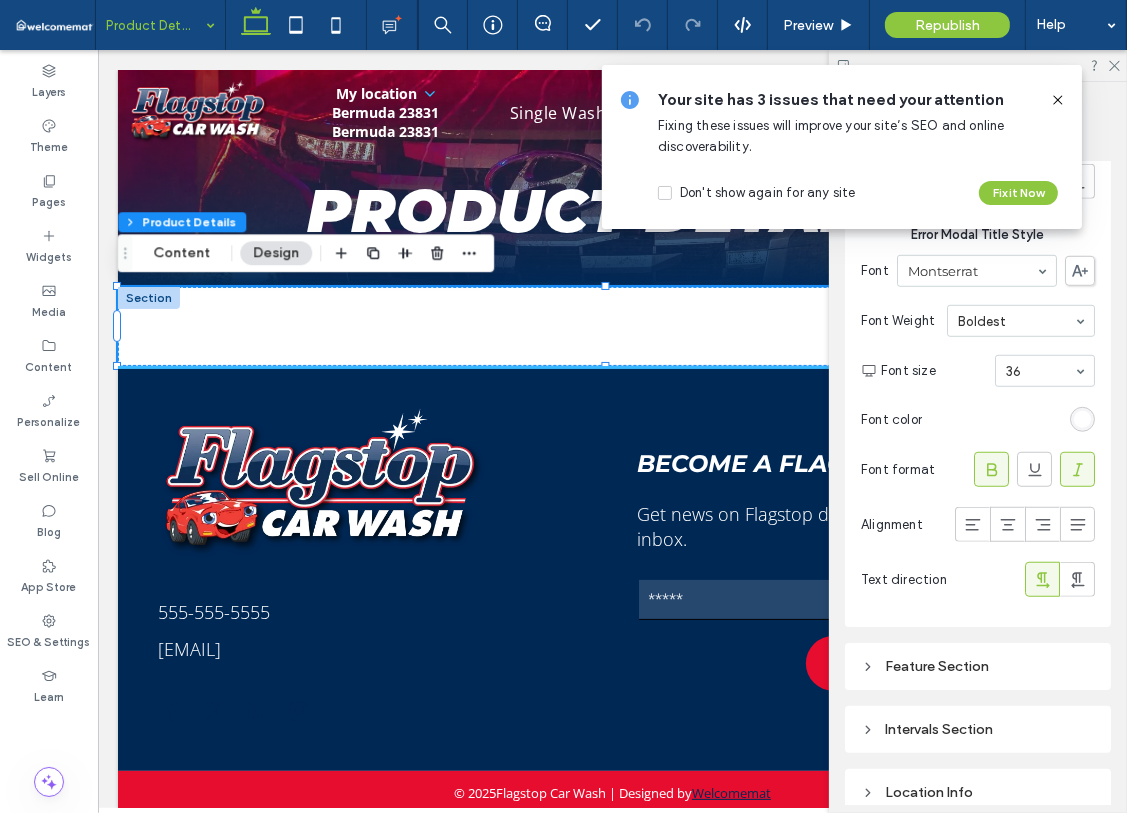 scroll, scrollTop: 1000, scrollLeft: 0, axis: vertical 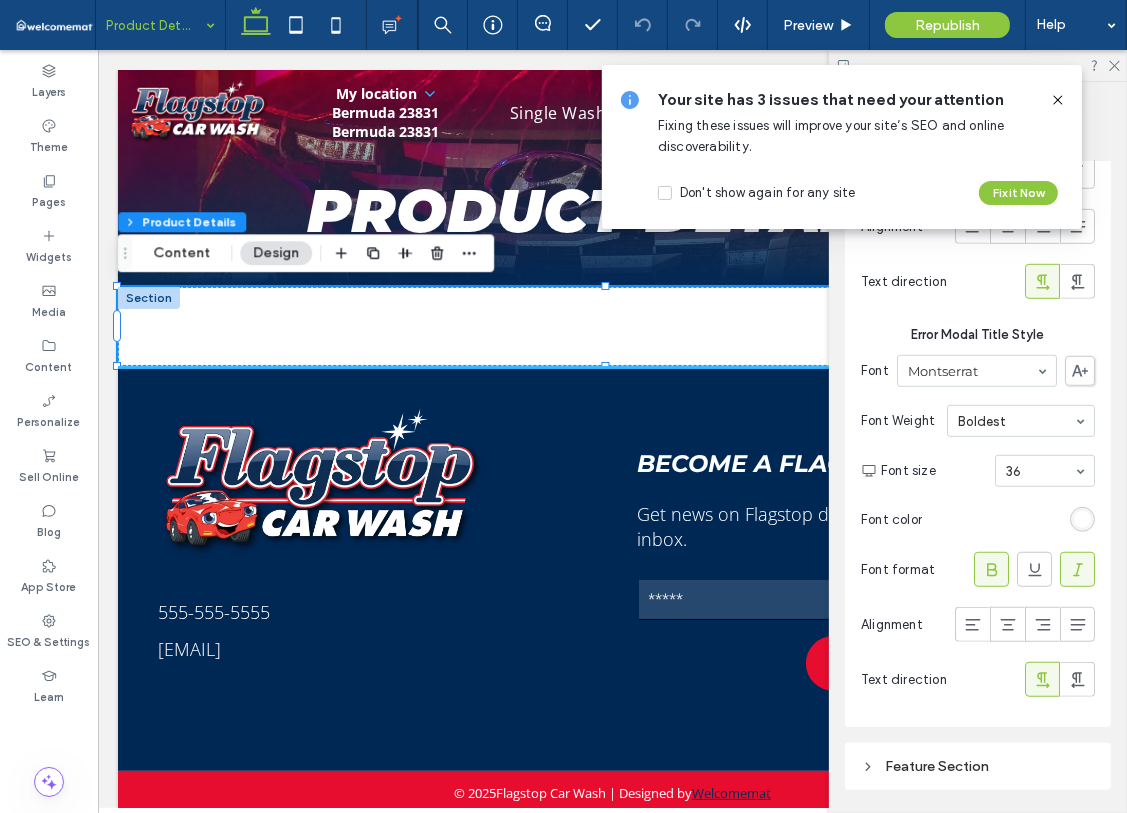 click at bounding box center [1082, 519] 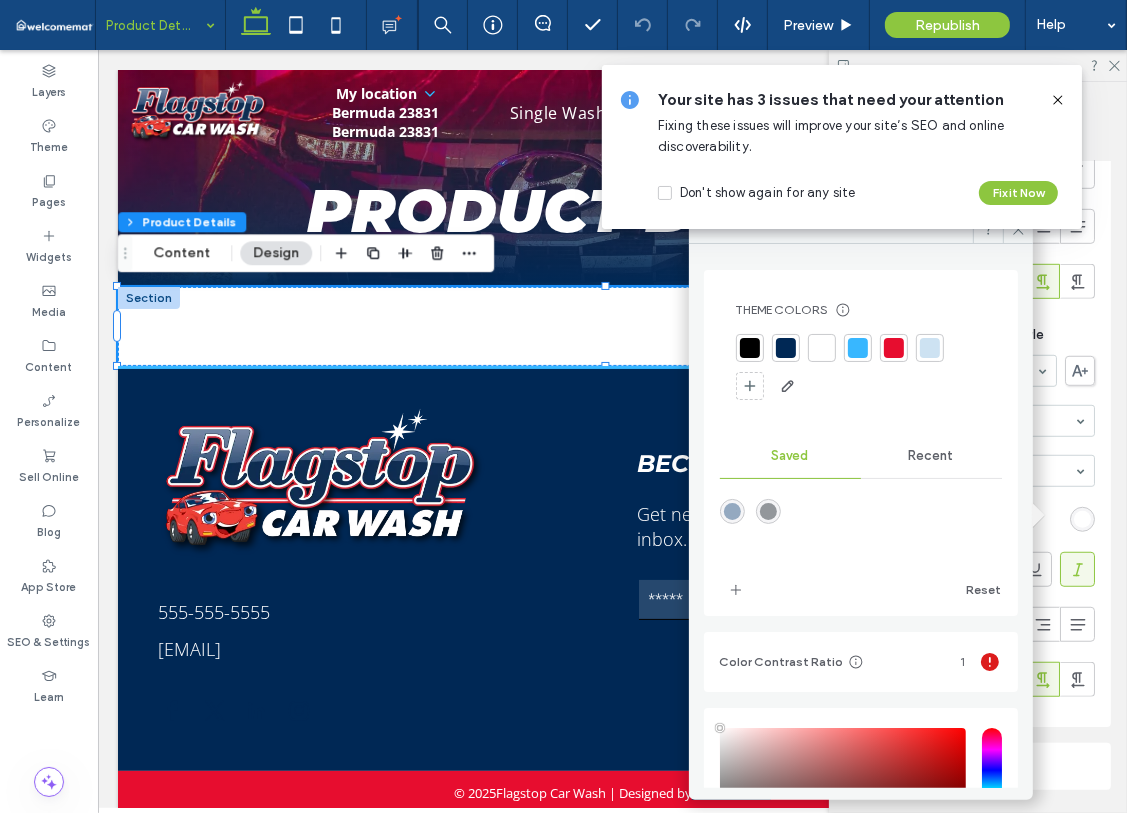 click at bounding box center [861, 368] 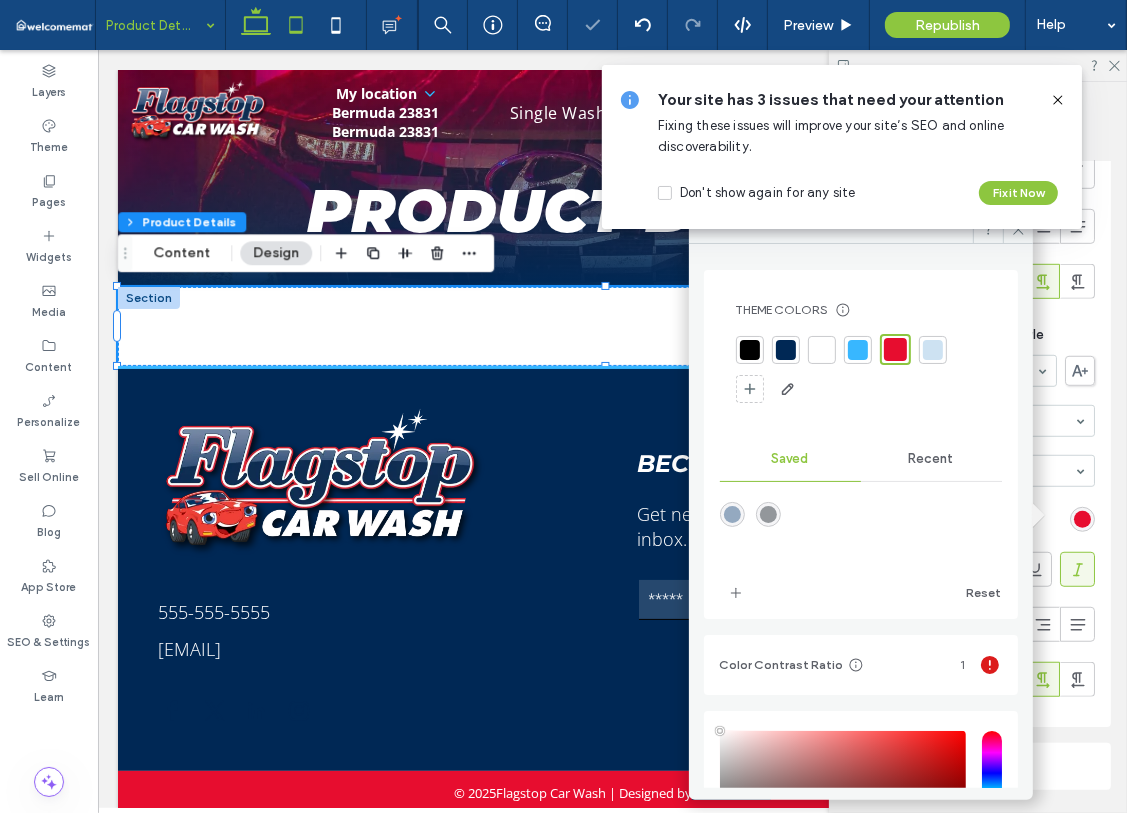 click 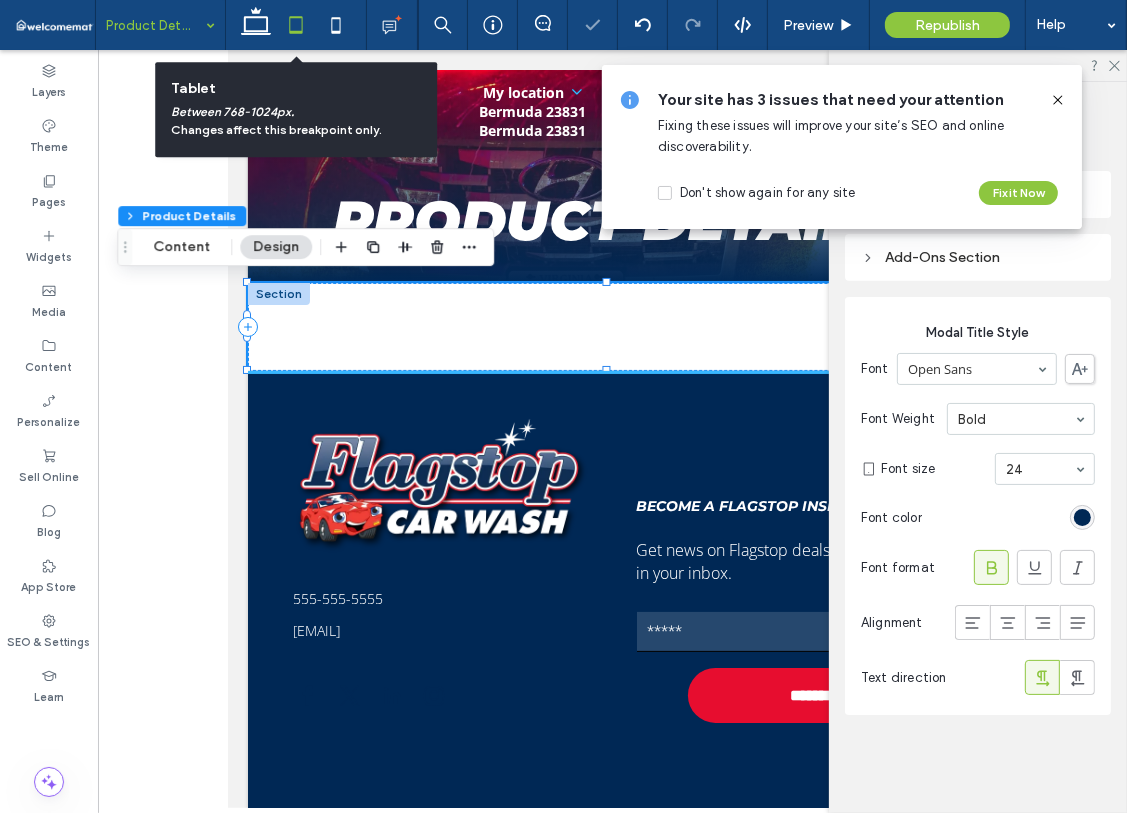 scroll, scrollTop: 0, scrollLeft: 0, axis: both 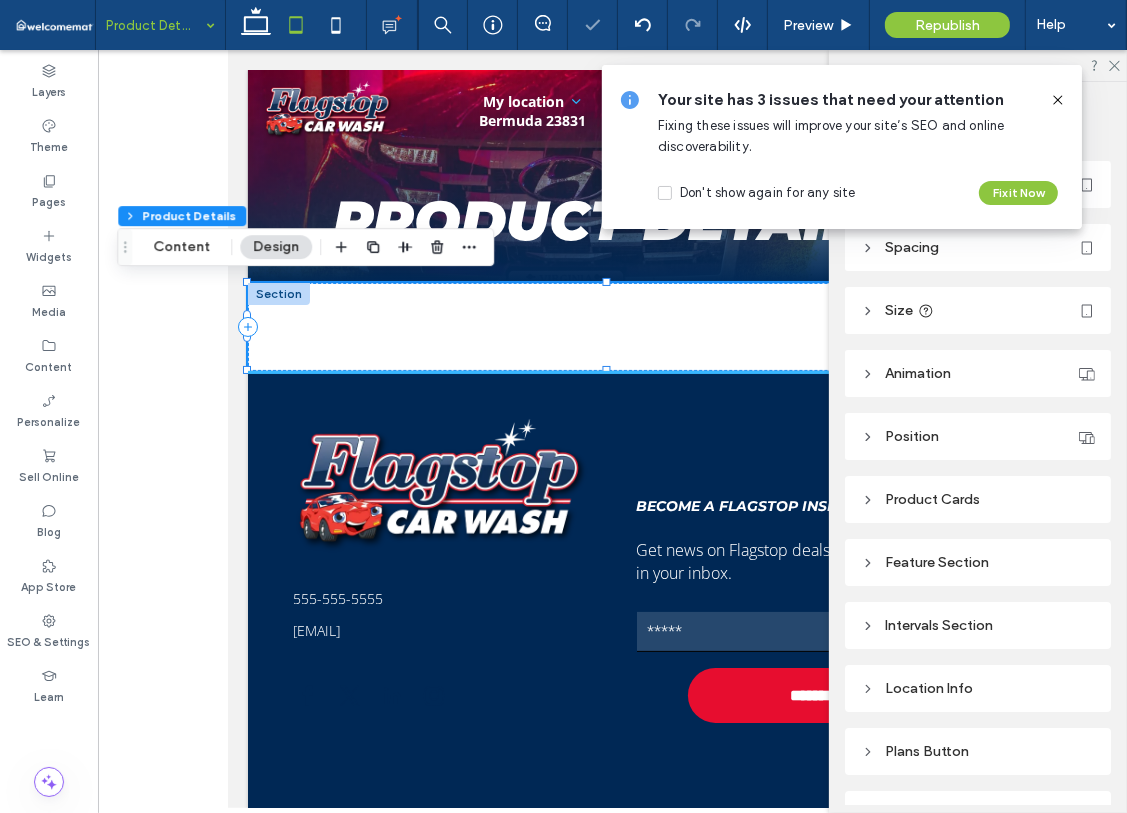 click on "Product Cards" at bounding box center (978, 499) 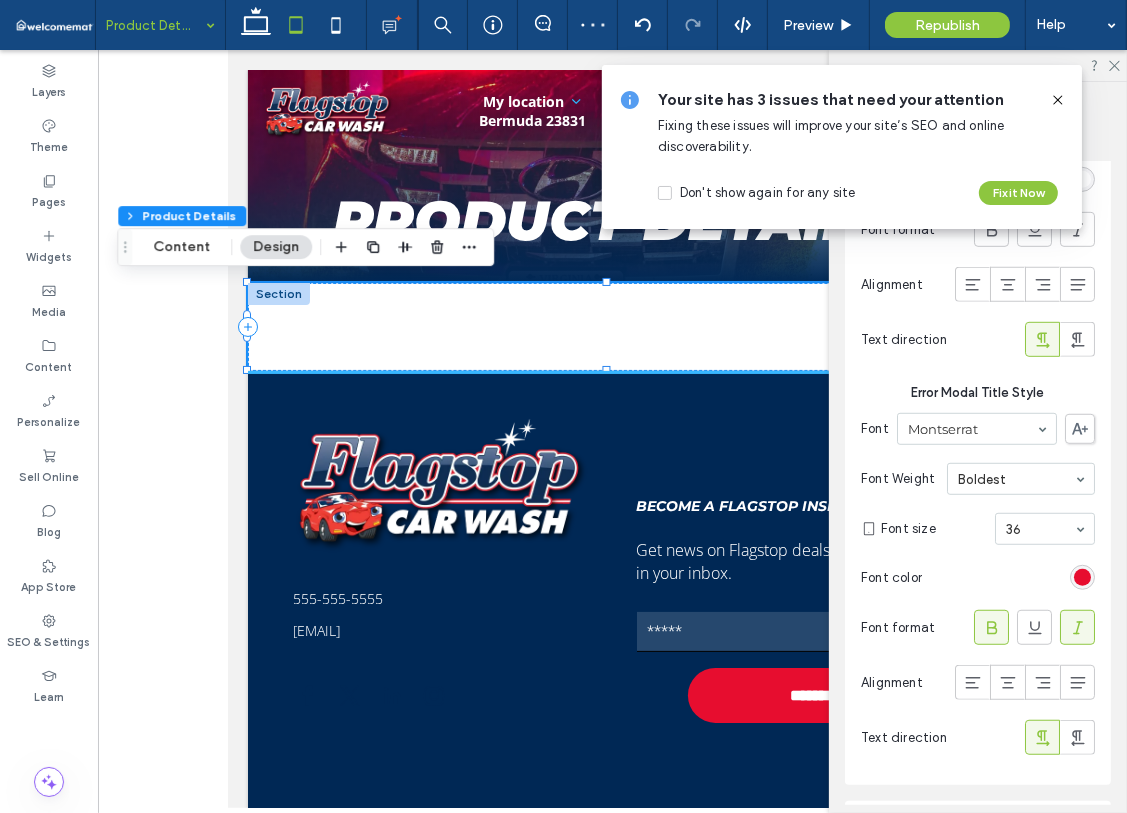 scroll, scrollTop: 1000, scrollLeft: 0, axis: vertical 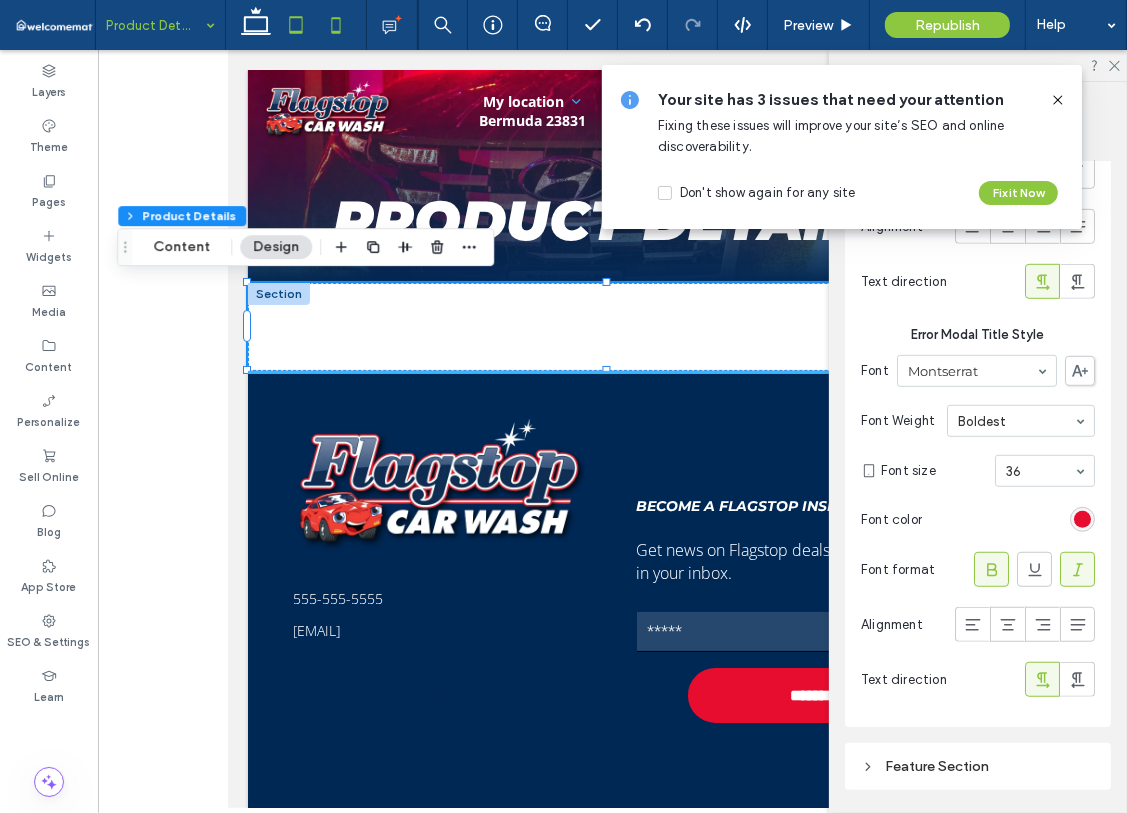 click 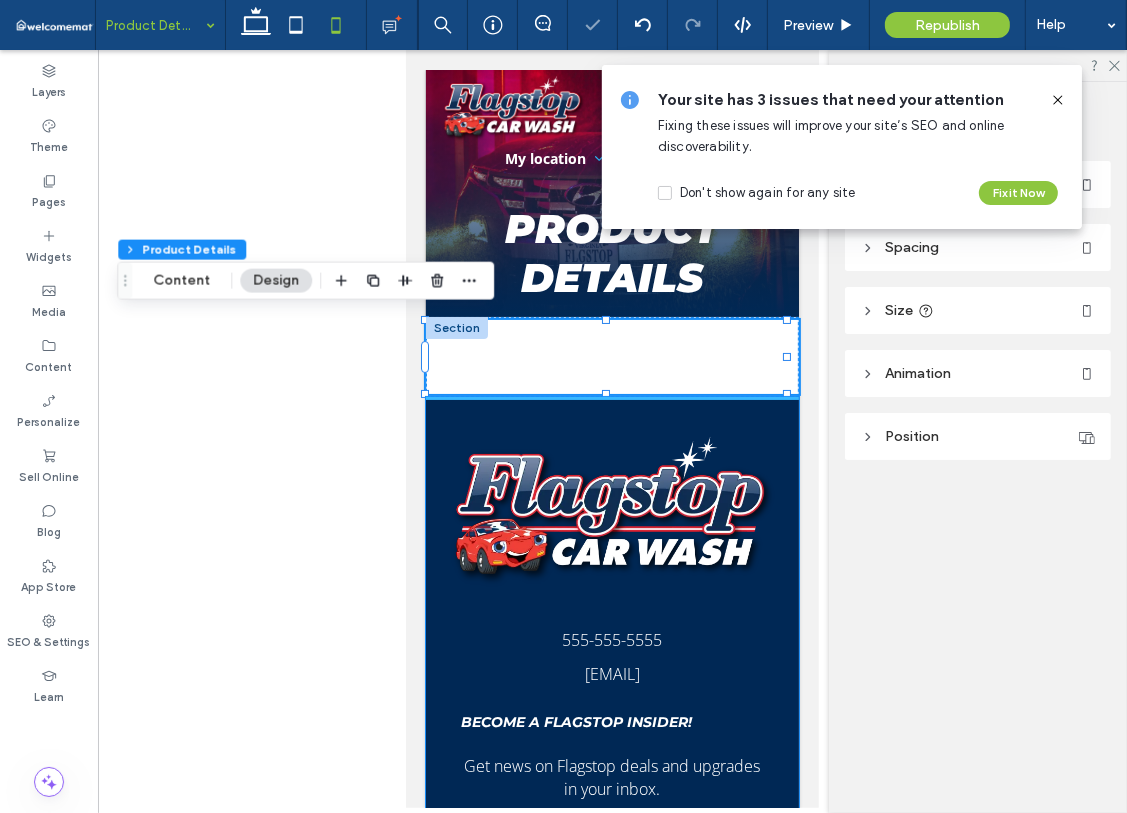 scroll, scrollTop: 0, scrollLeft: 0, axis: both 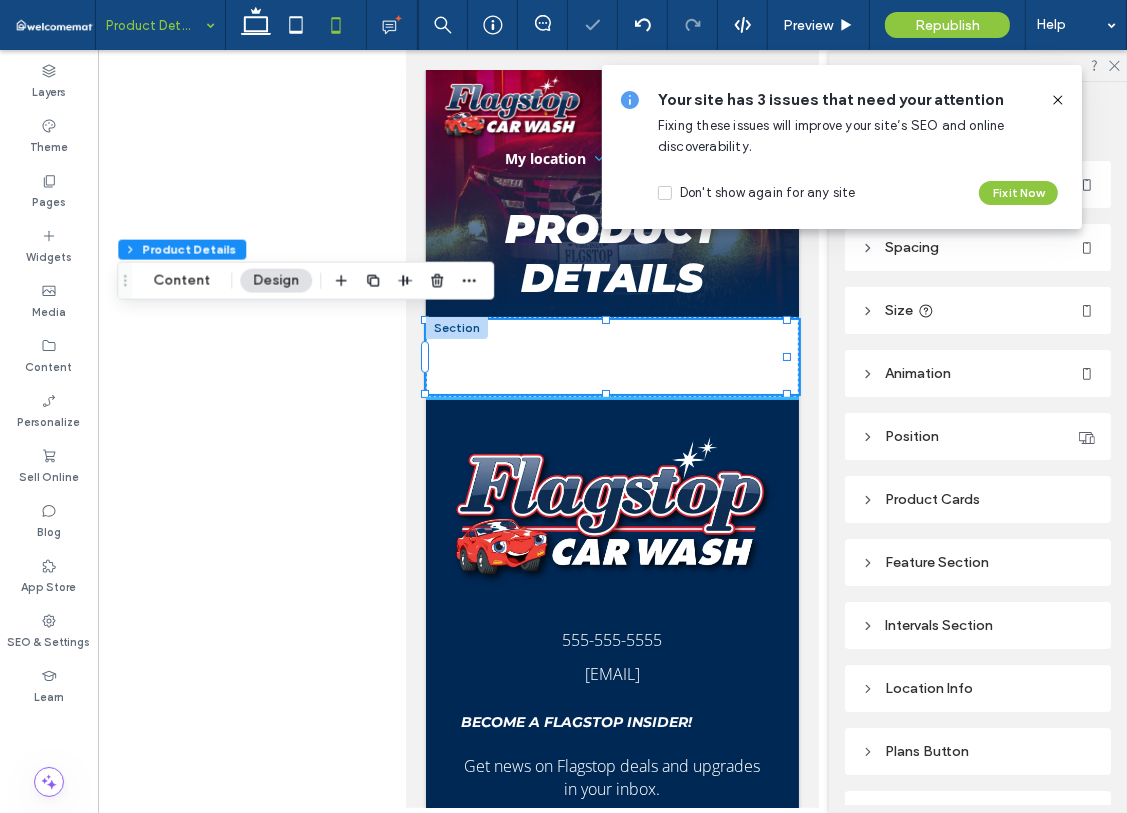 click on "Product Cards" at bounding box center [978, 499] 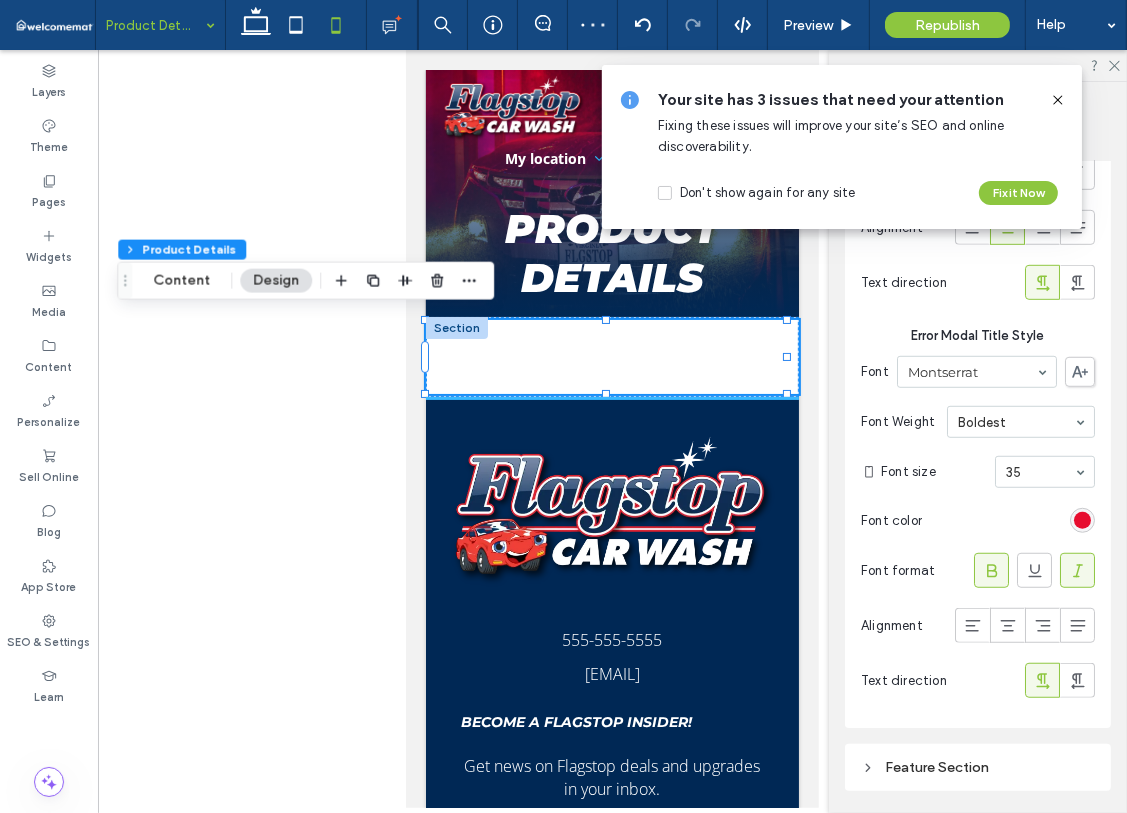 scroll, scrollTop: 1000, scrollLeft: 0, axis: vertical 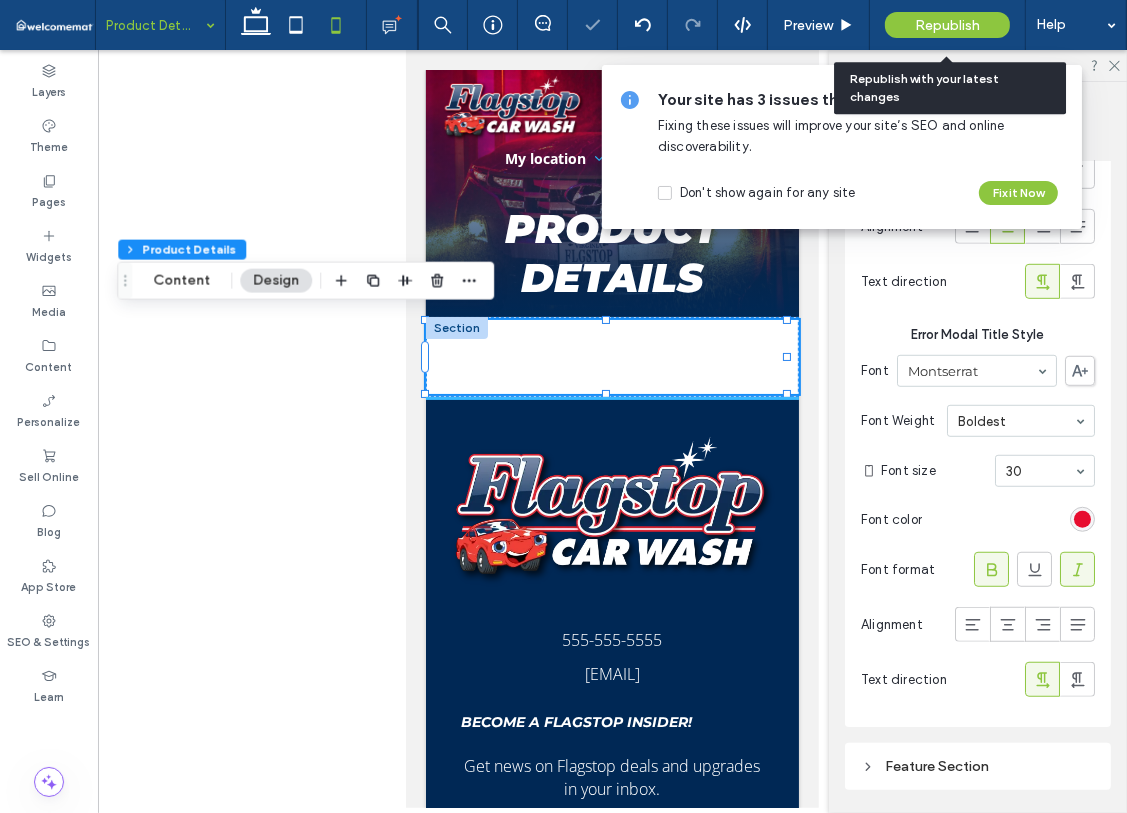 click on "Republish" at bounding box center [947, 25] 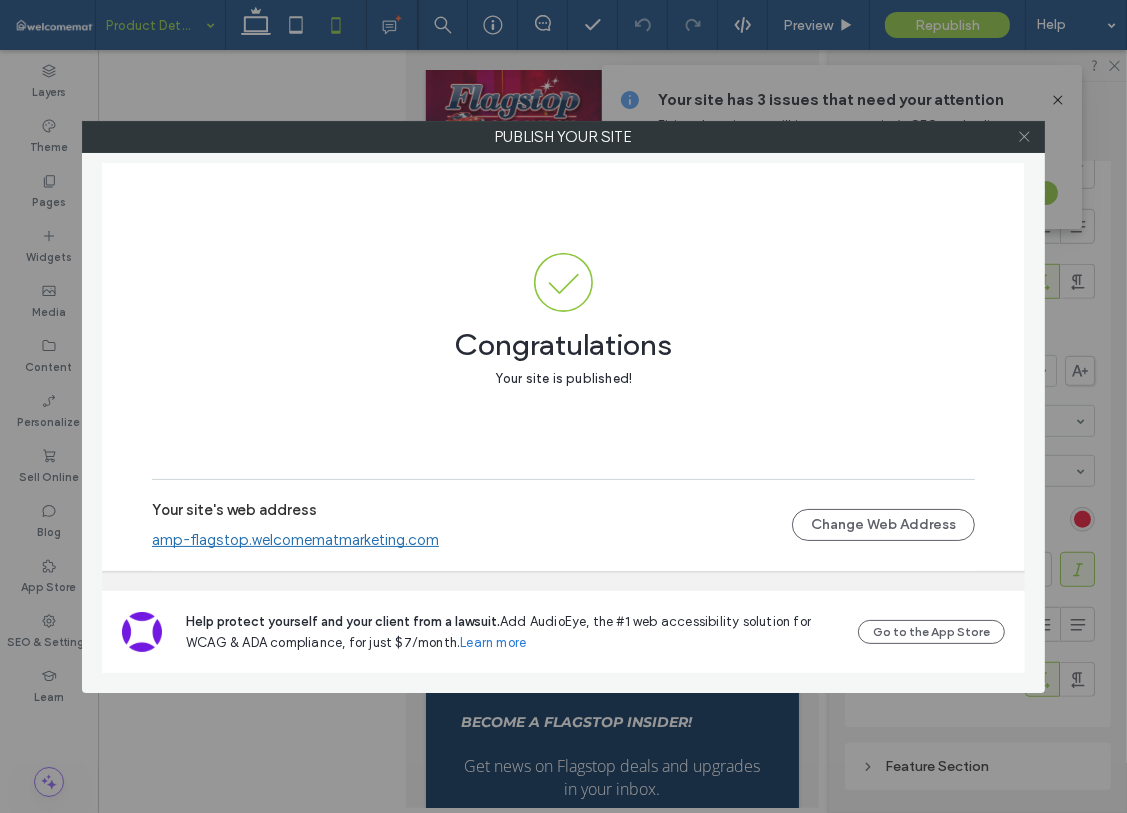 click at bounding box center [1024, 137] 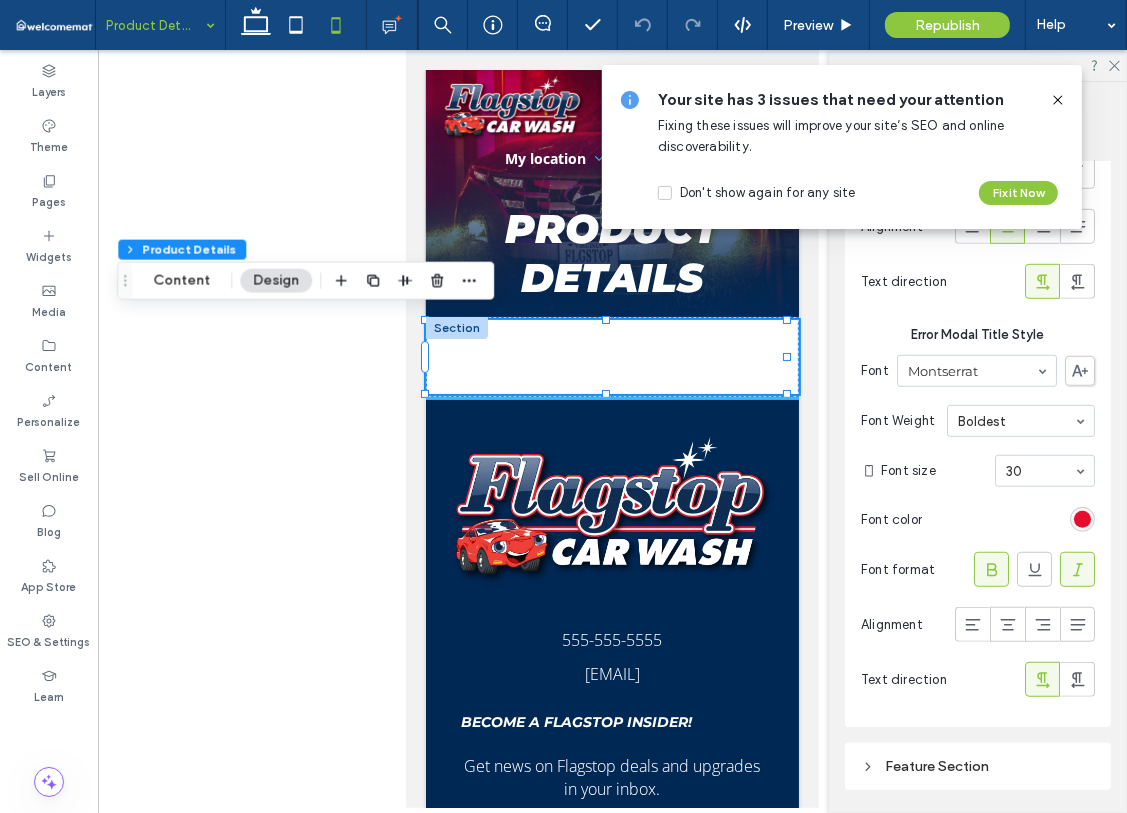 click 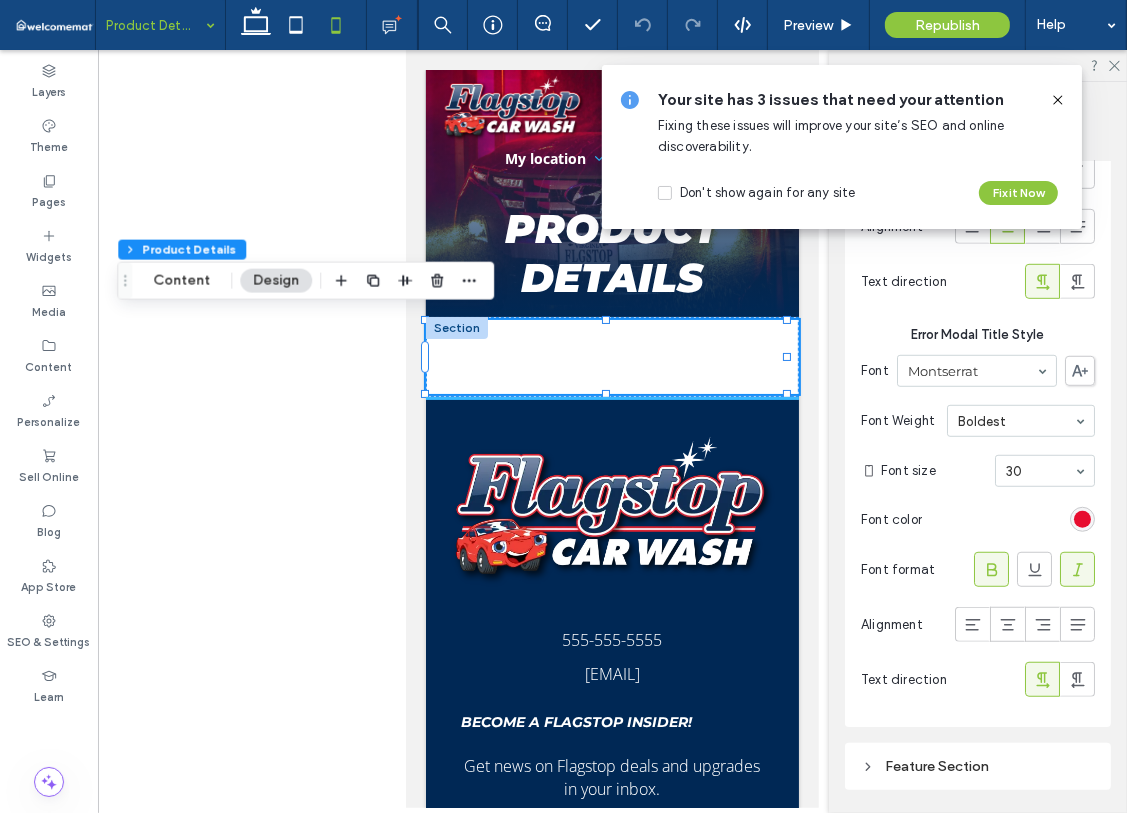 click 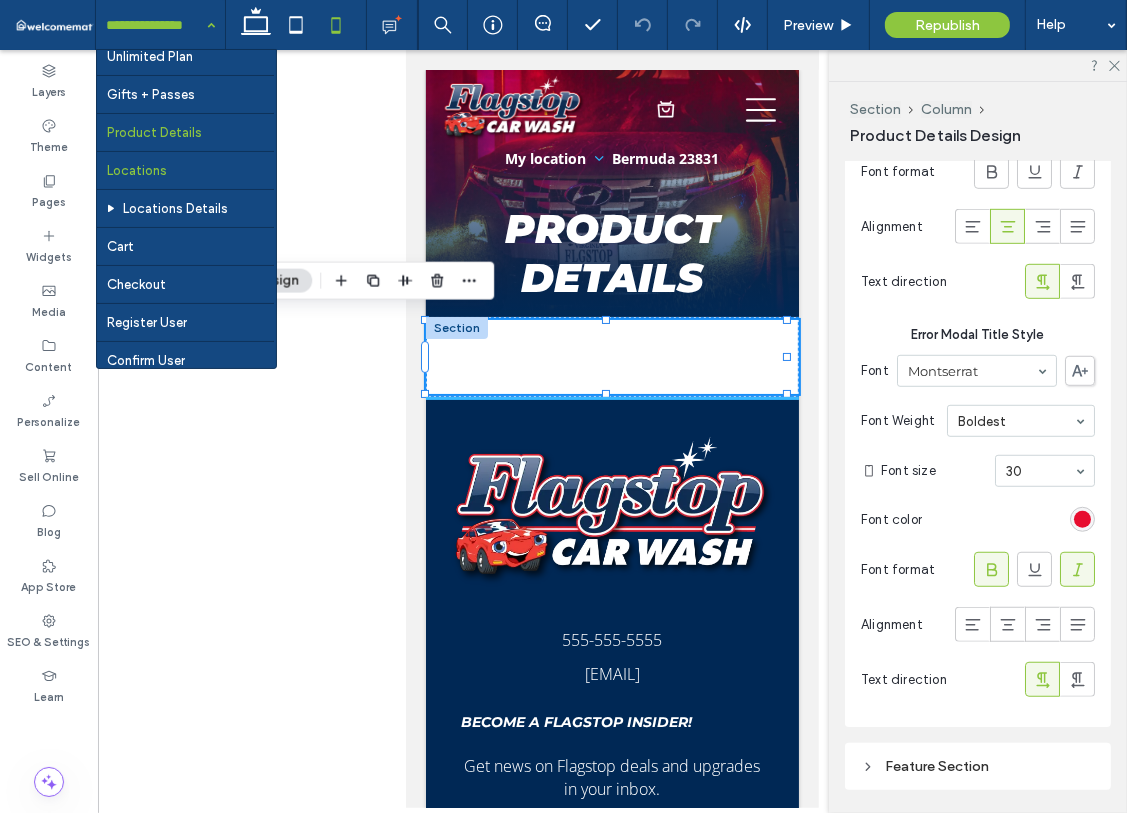 scroll, scrollTop: 200, scrollLeft: 0, axis: vertical 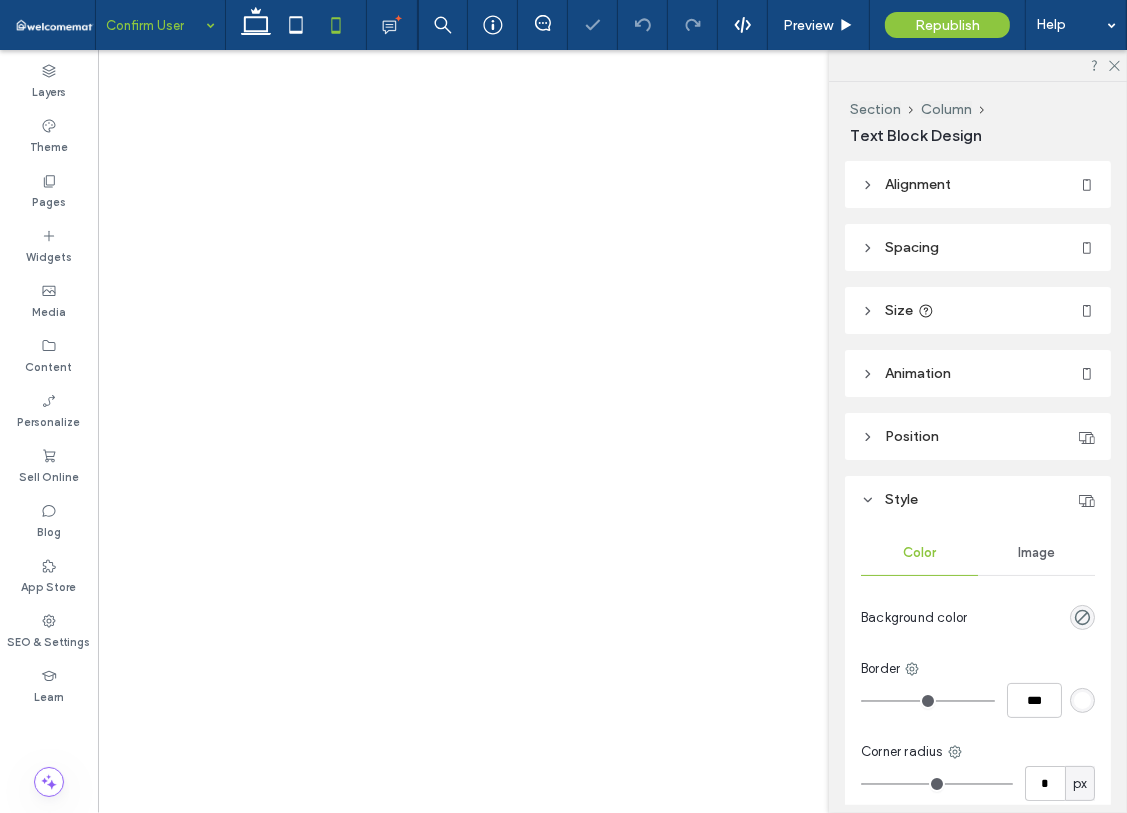 type on "**********" 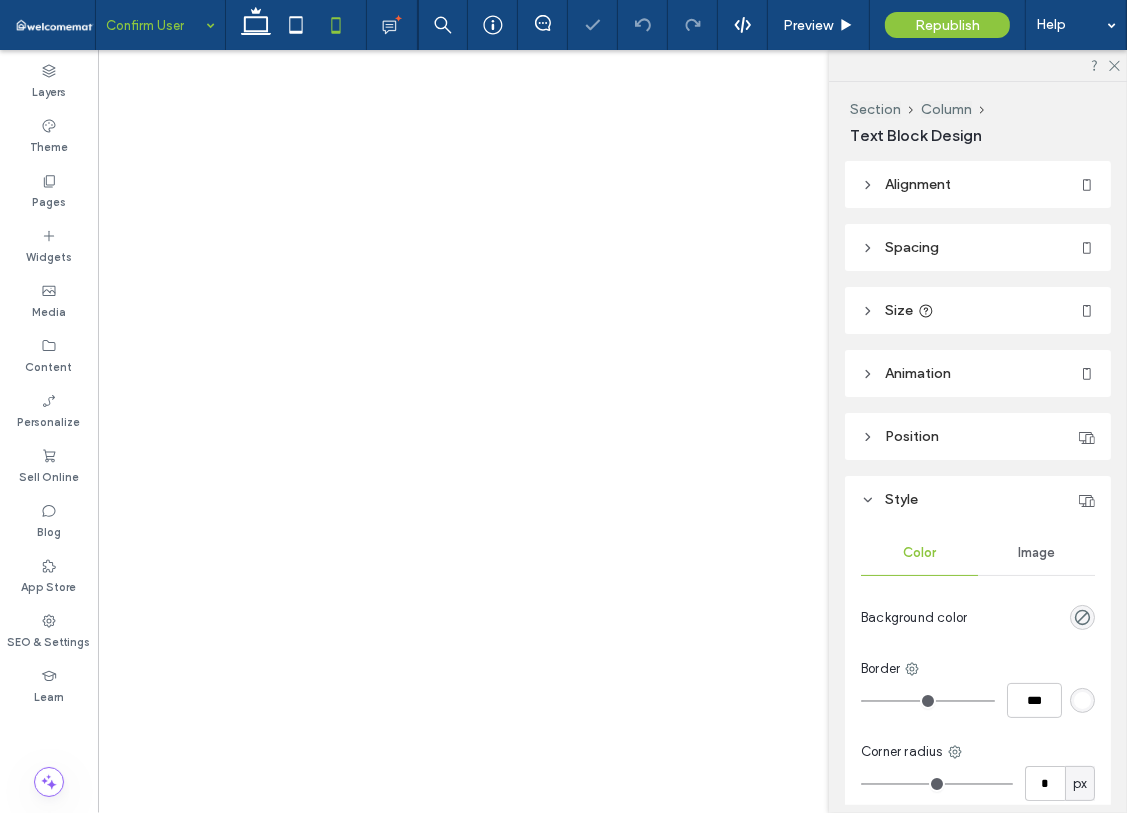 type on "**" 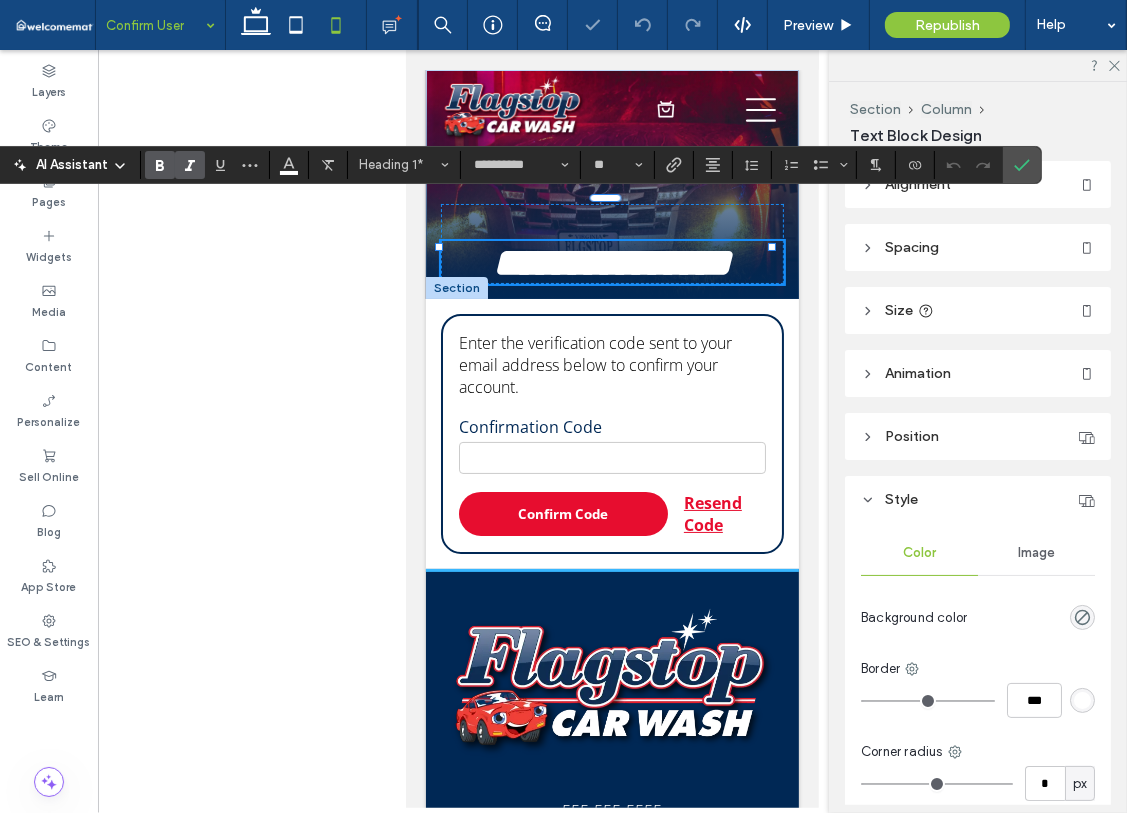 scroll, scrollTop: 0, scrollLeft: 0, axis: both 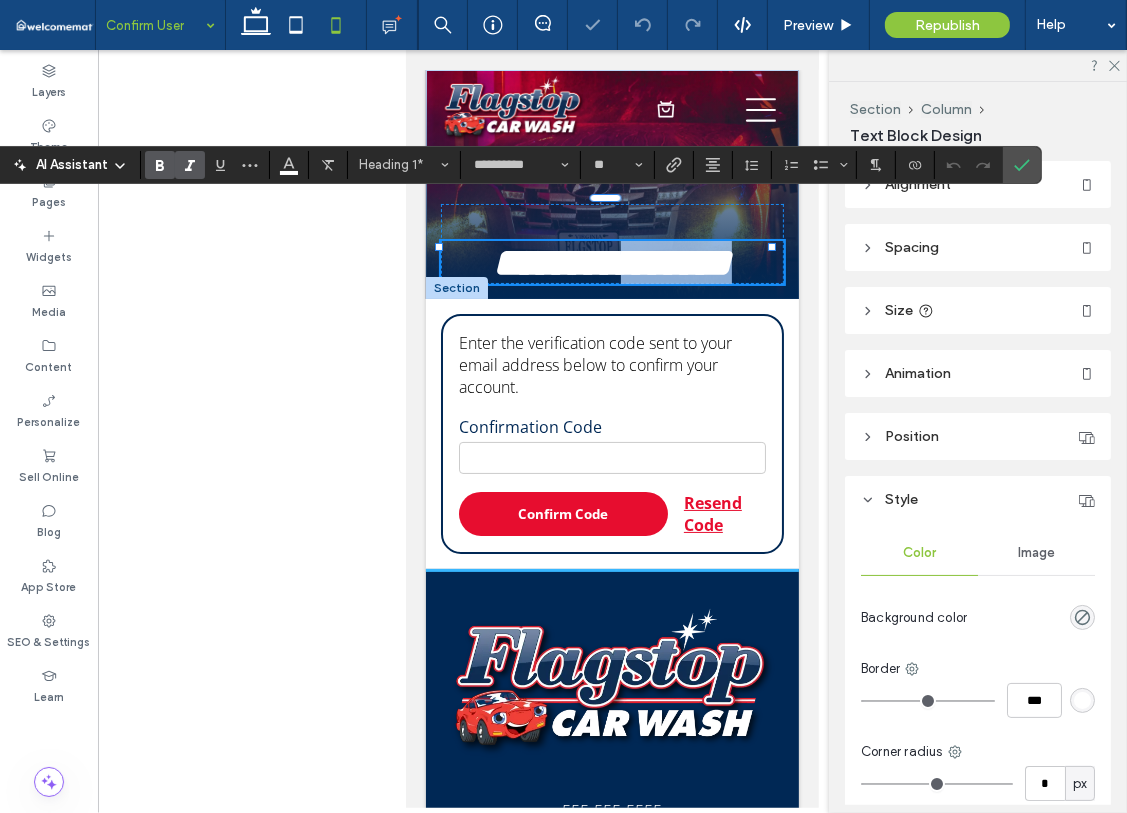 click on "**********" at bounding box center [612, 261] 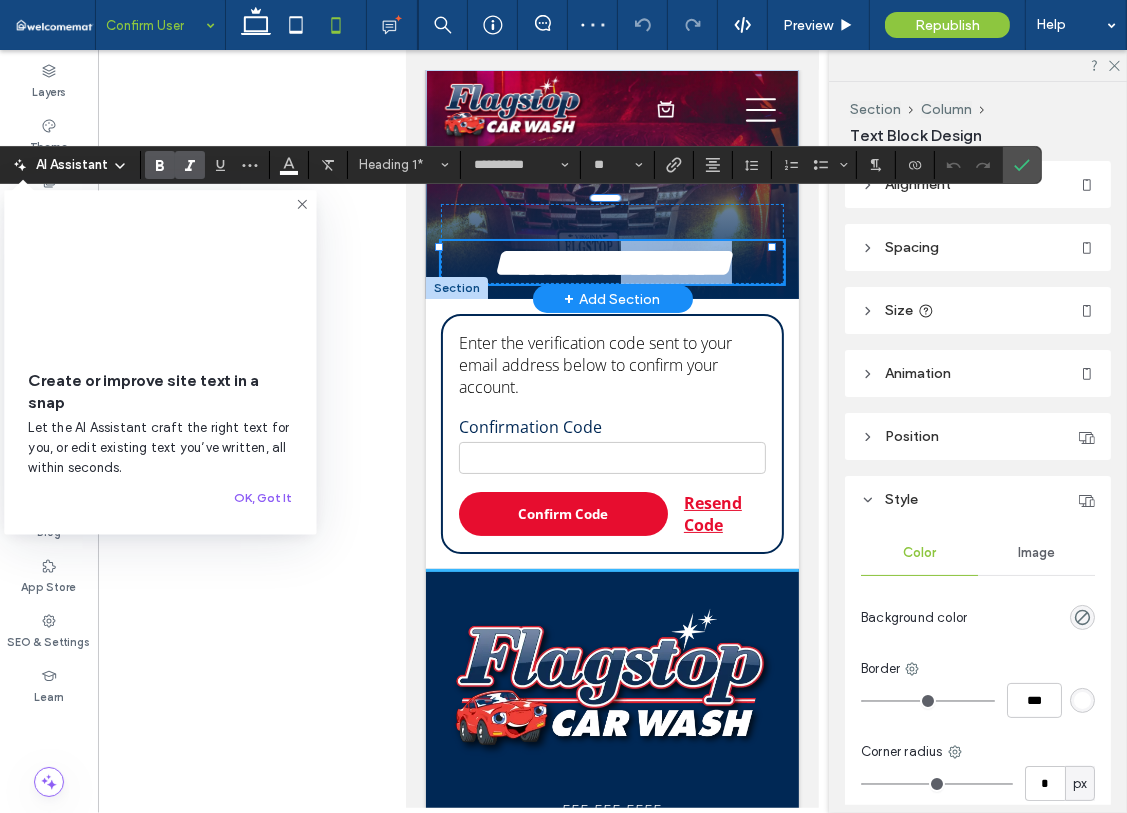 type 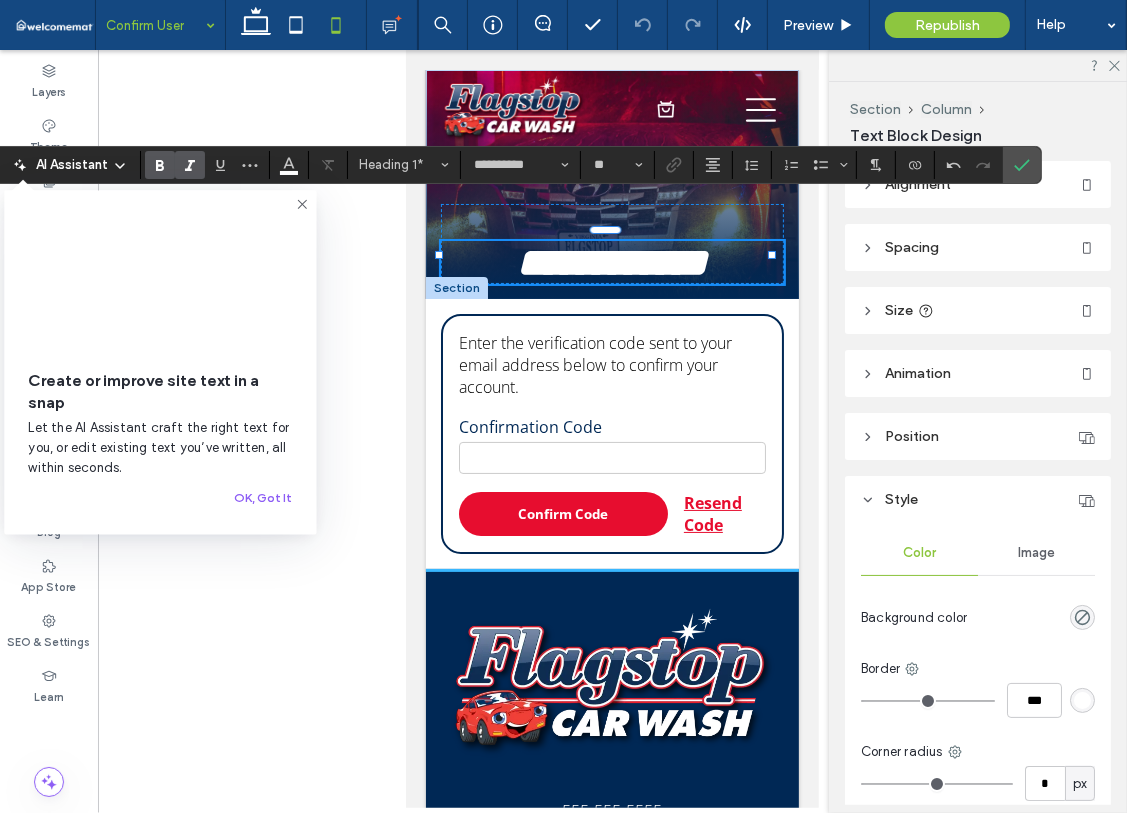 click at bounding box center [612, 429] 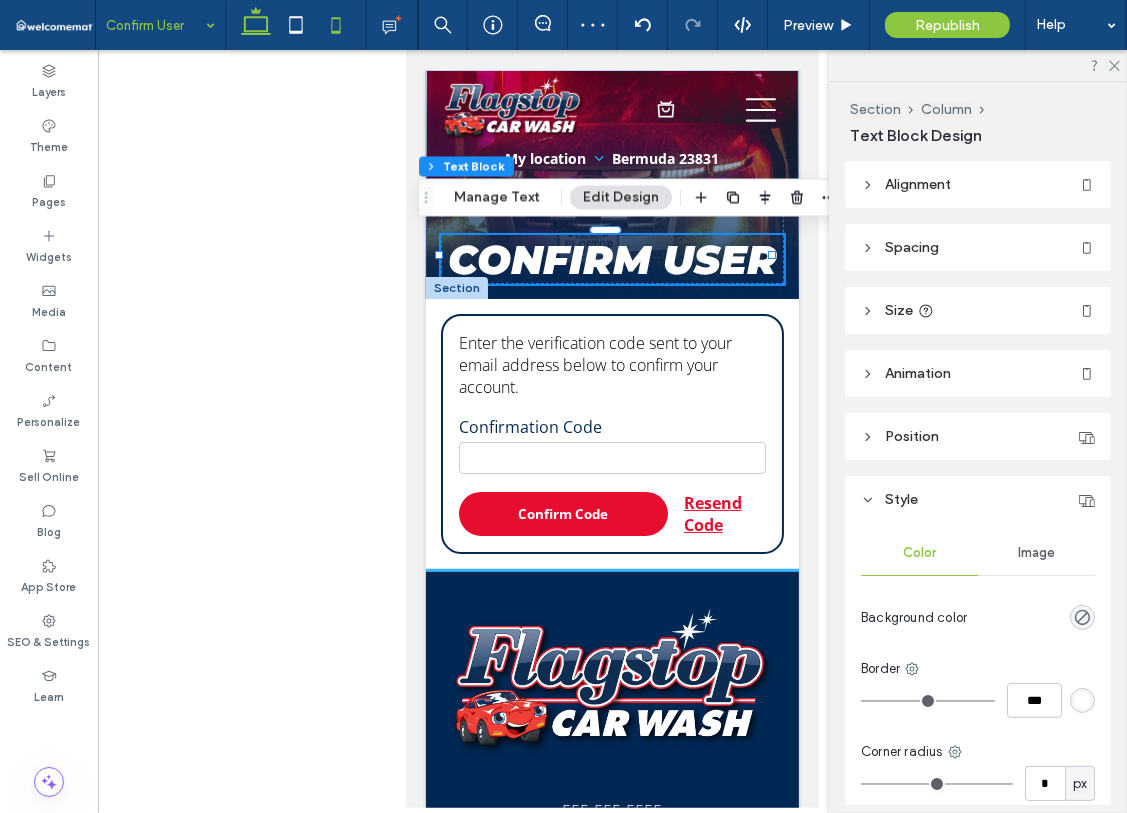 click 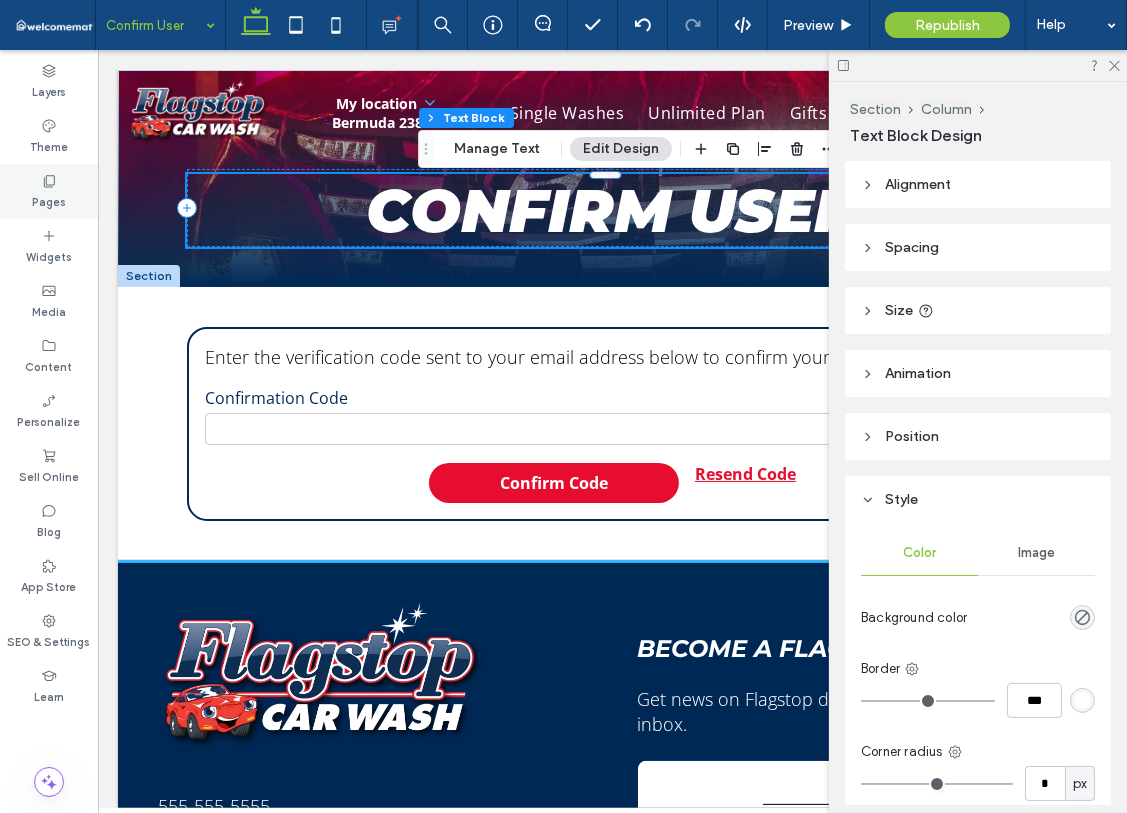 click on "Pages" at bounding box center (49, 191) 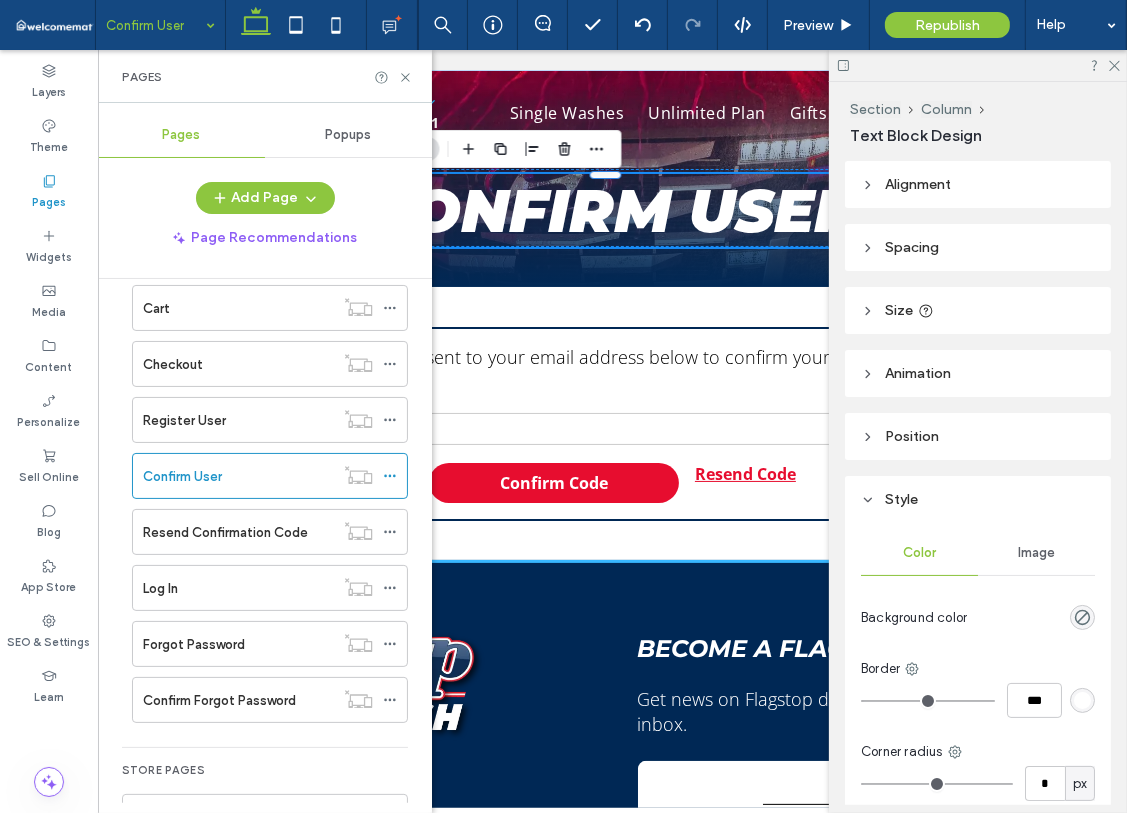 scroll, scrollTop: 400, scrollLeft: 0, axis: vertical 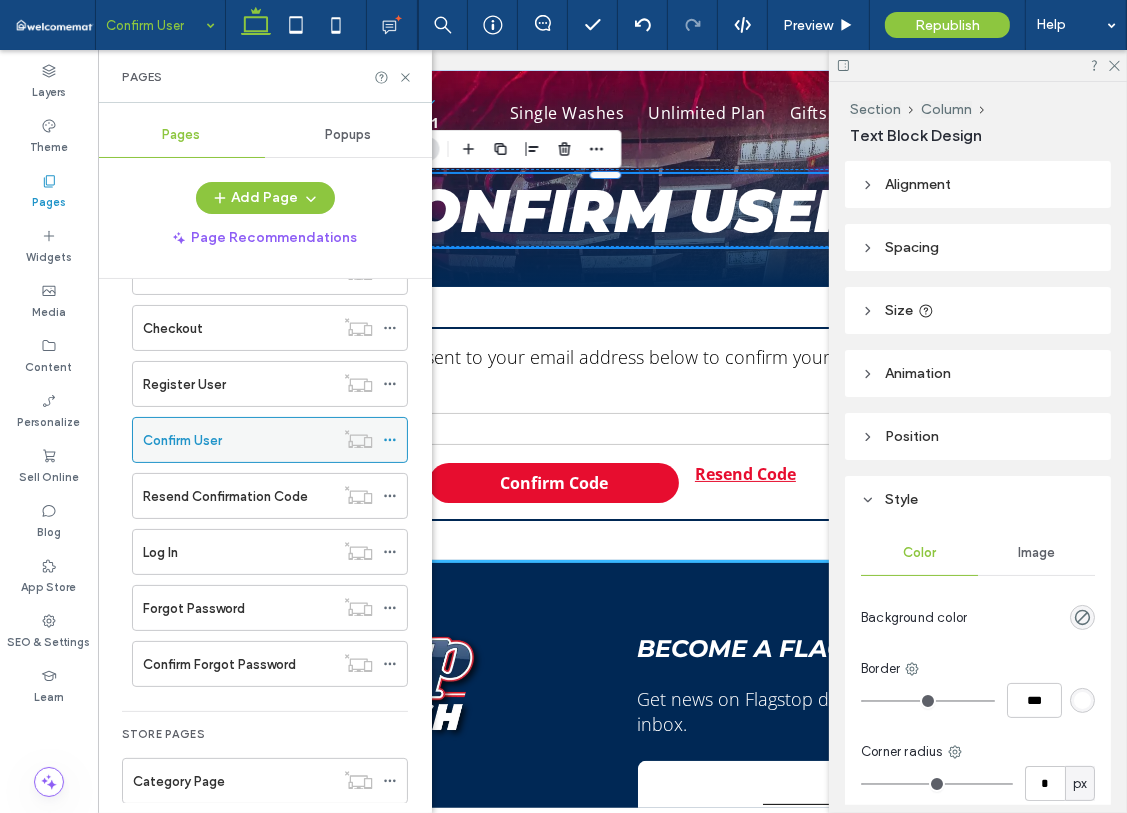 click 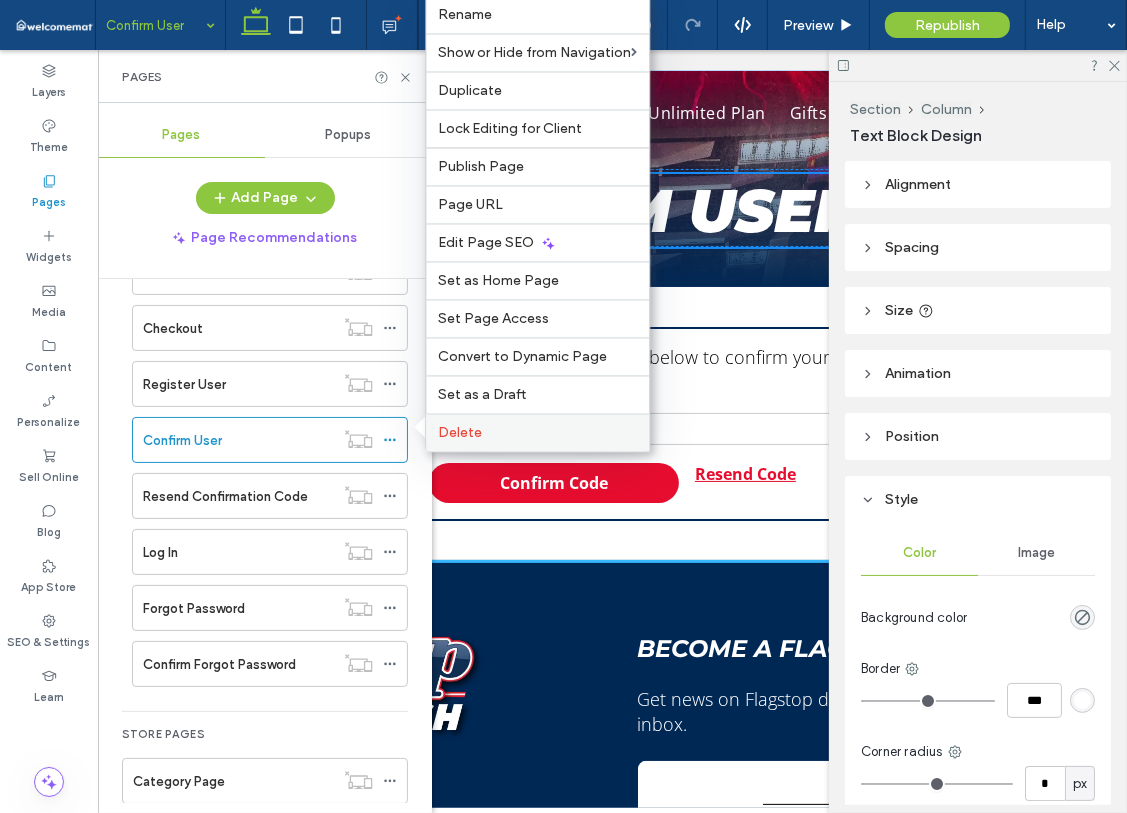 click on "Delete" at bounding box center [460, 432] 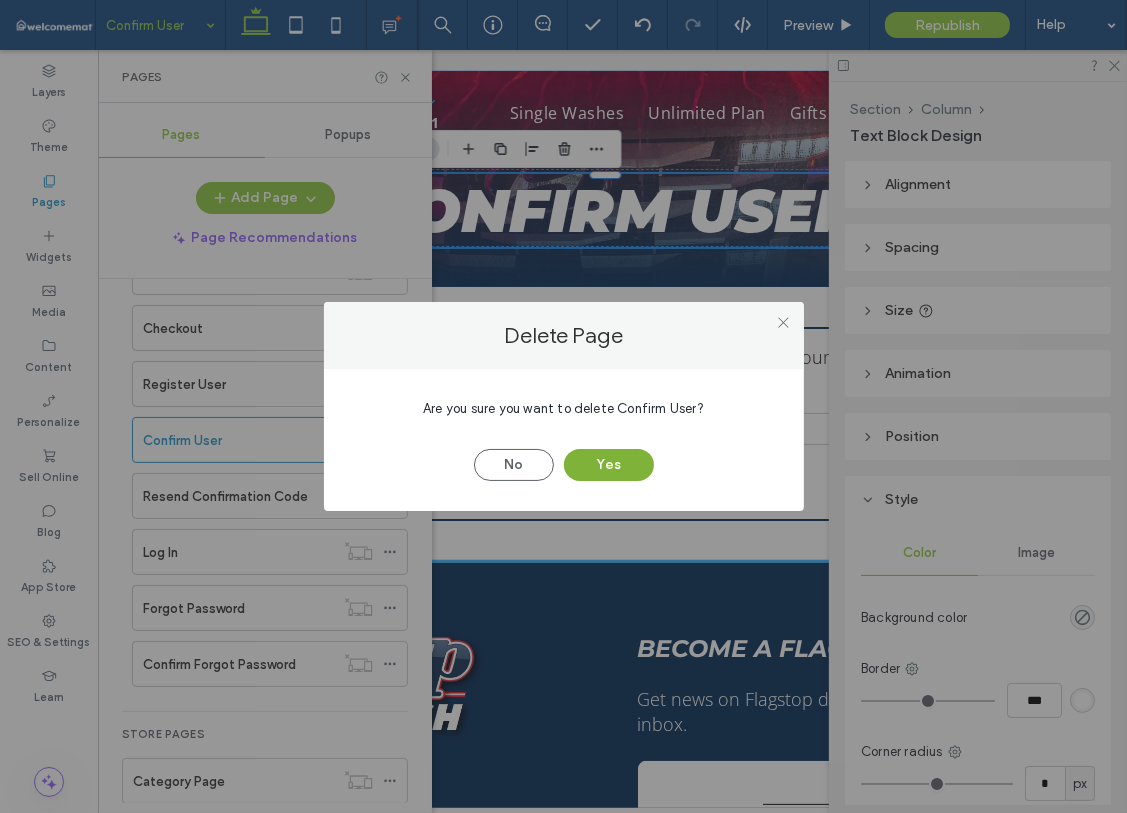 click on "Yes" at bounding box center [609, 465] 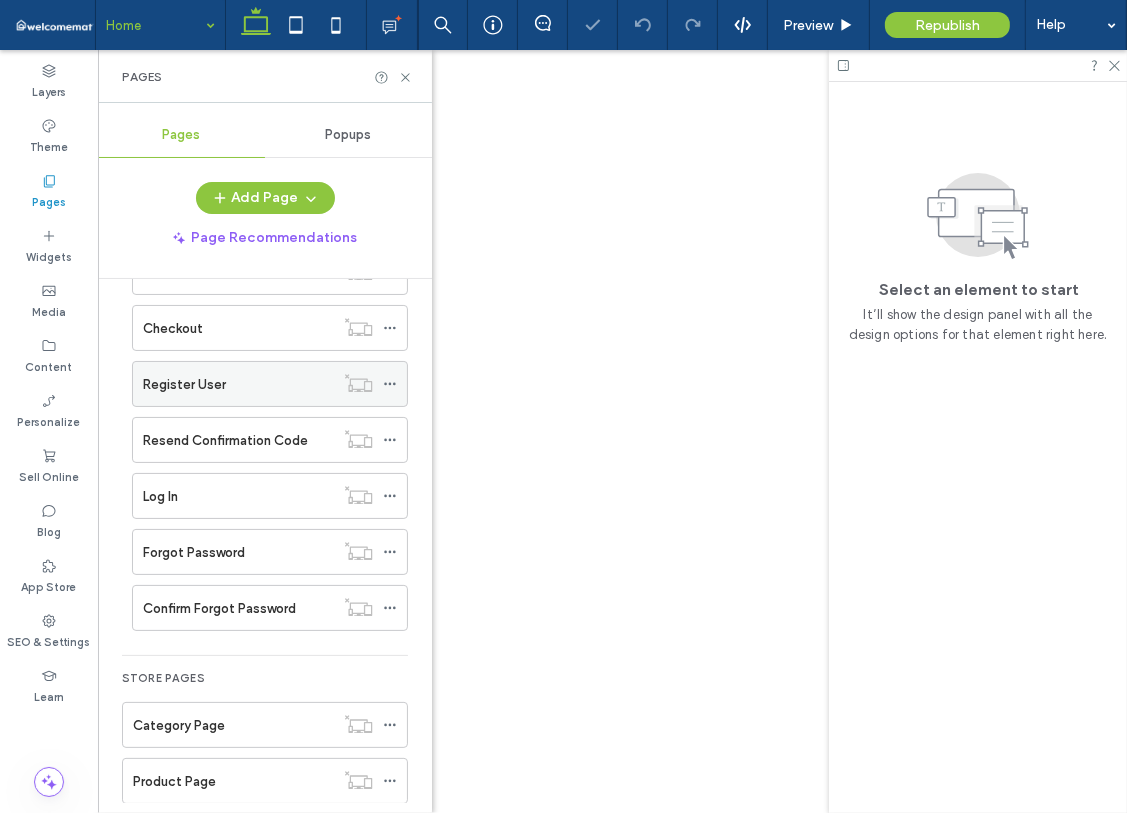 click 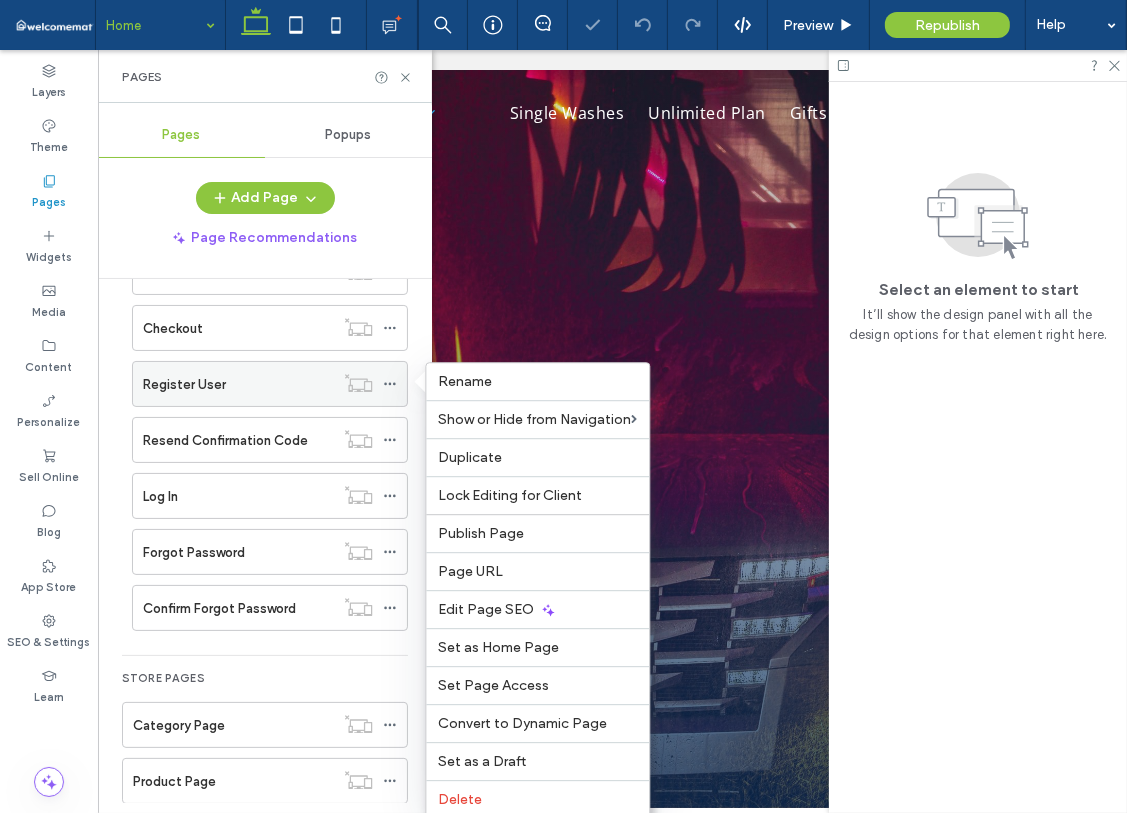 scroll, scrollTop: 0, scrollLeft: 0, axis: both 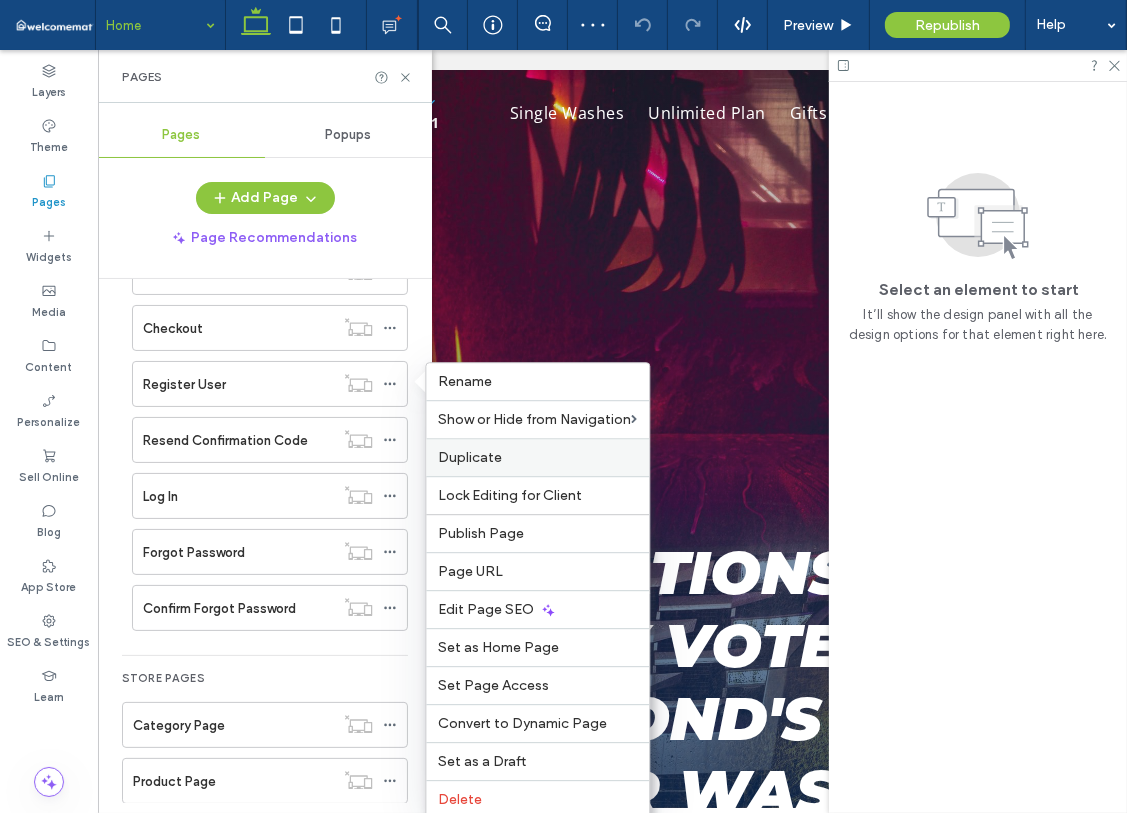 click on "Duplicate" at bounding box center (537, 457) 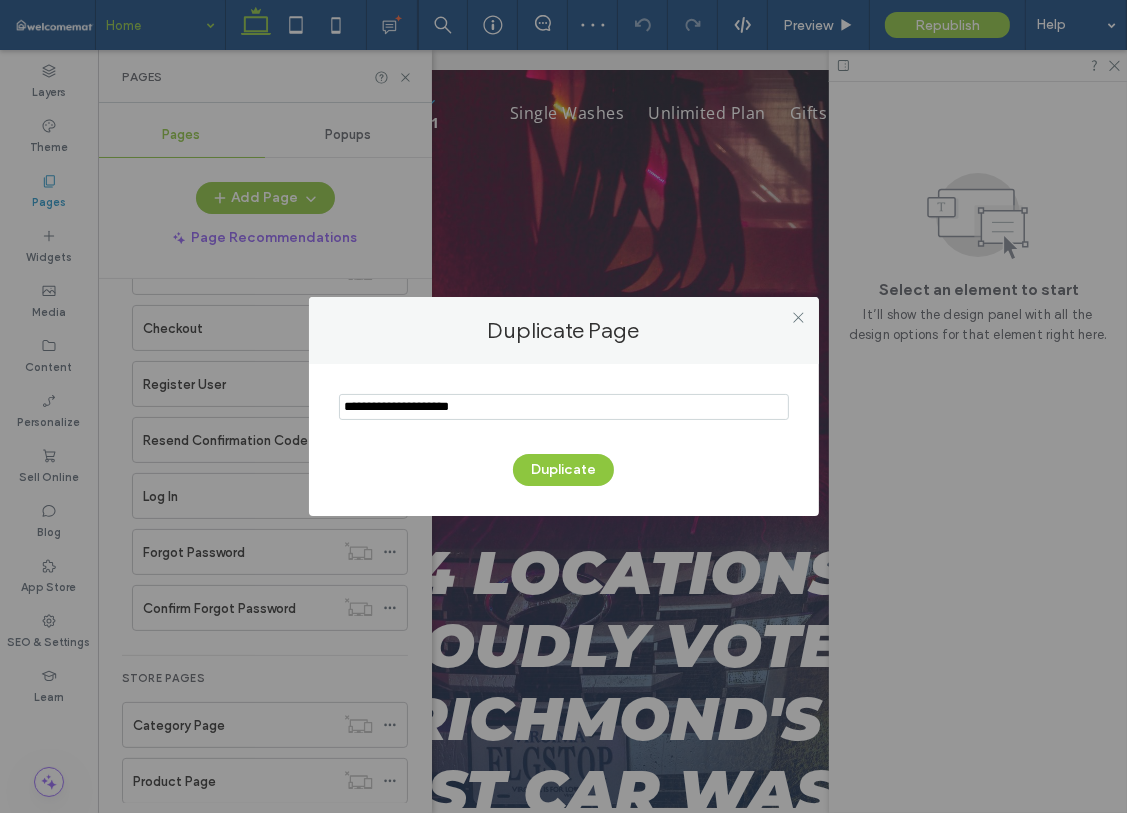 drag, startPoint x: 492, startPoint y: 405, endPoint x: 216, endPoint y: 410, distance: 276.0453 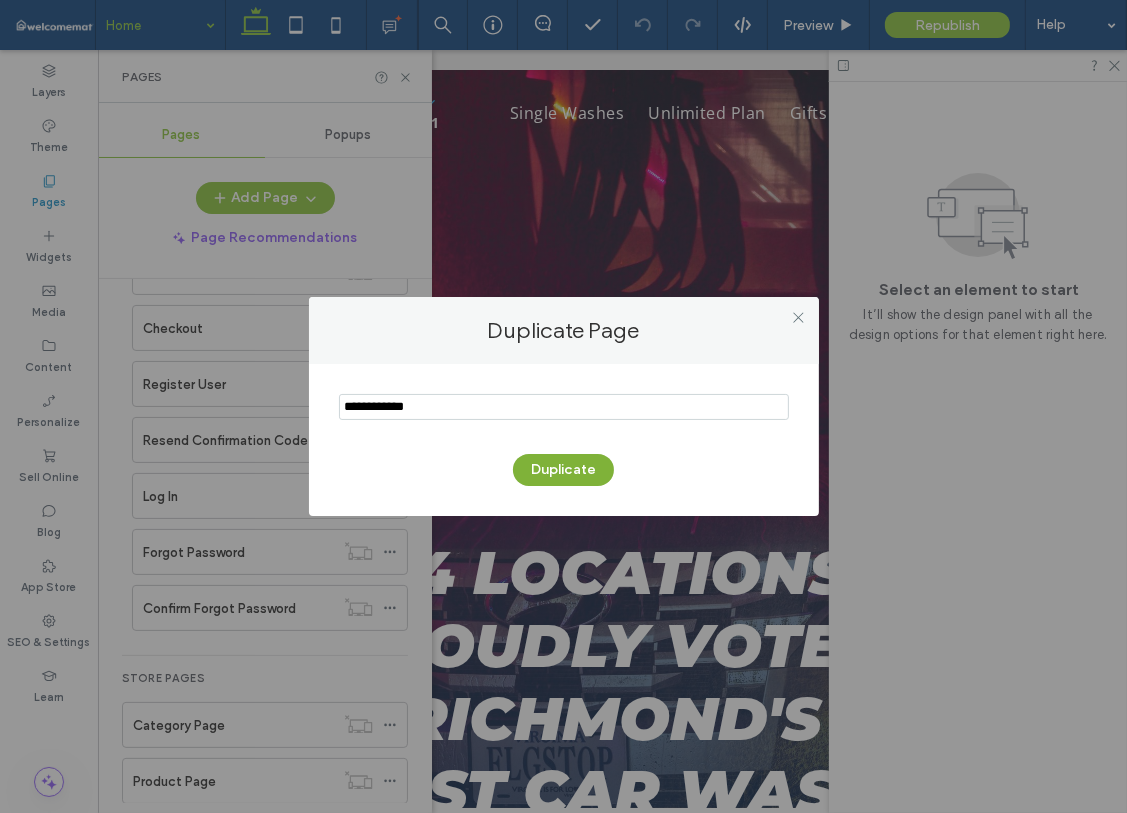 type on "**********" 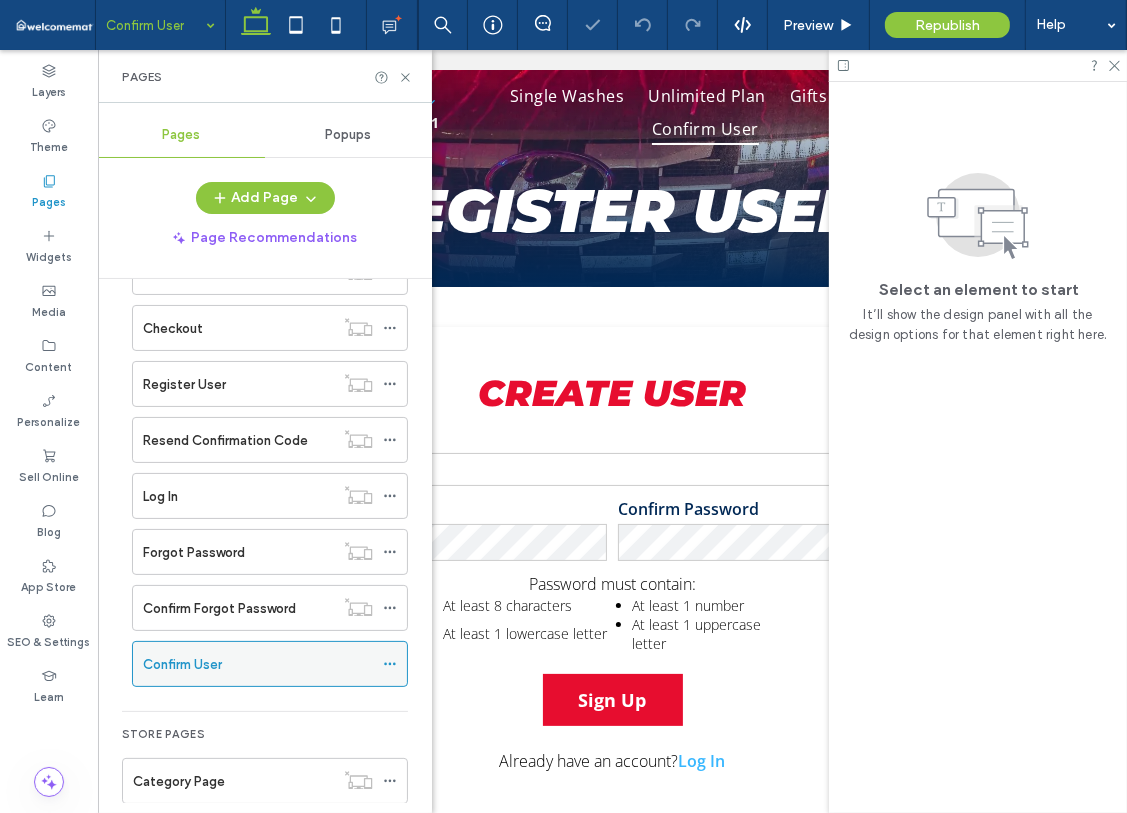 scroll, scrollTop: 0, scrollLeft: 0, axis: both 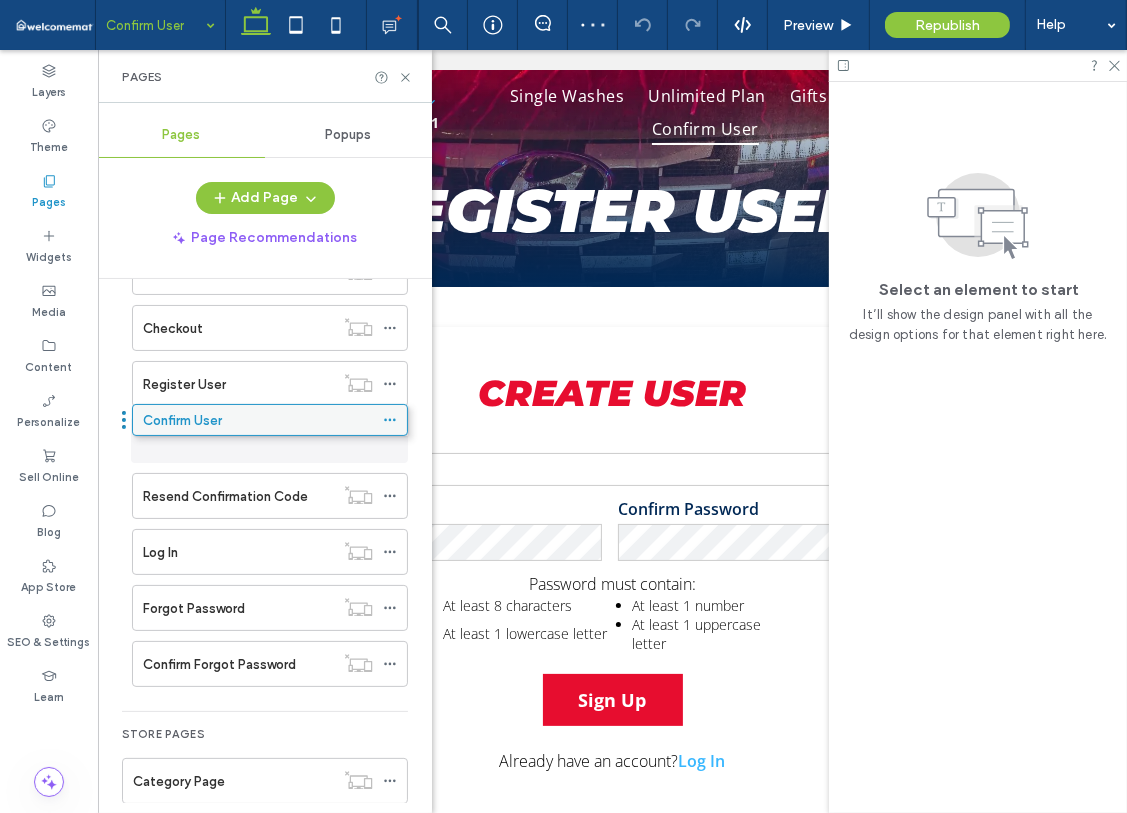 drag, startPoint x: 264, startPoint y: 652, endPoint x: 264, endPoint y: 419, distance: 233 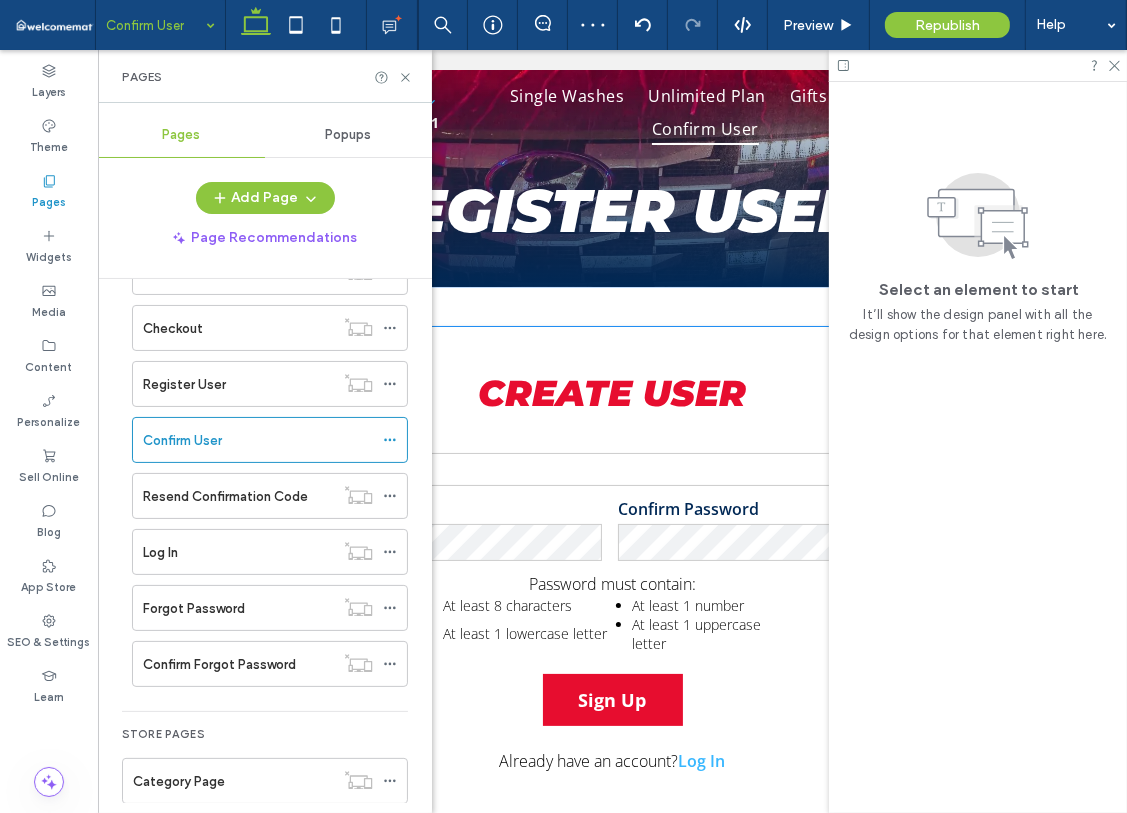 type on "**********" 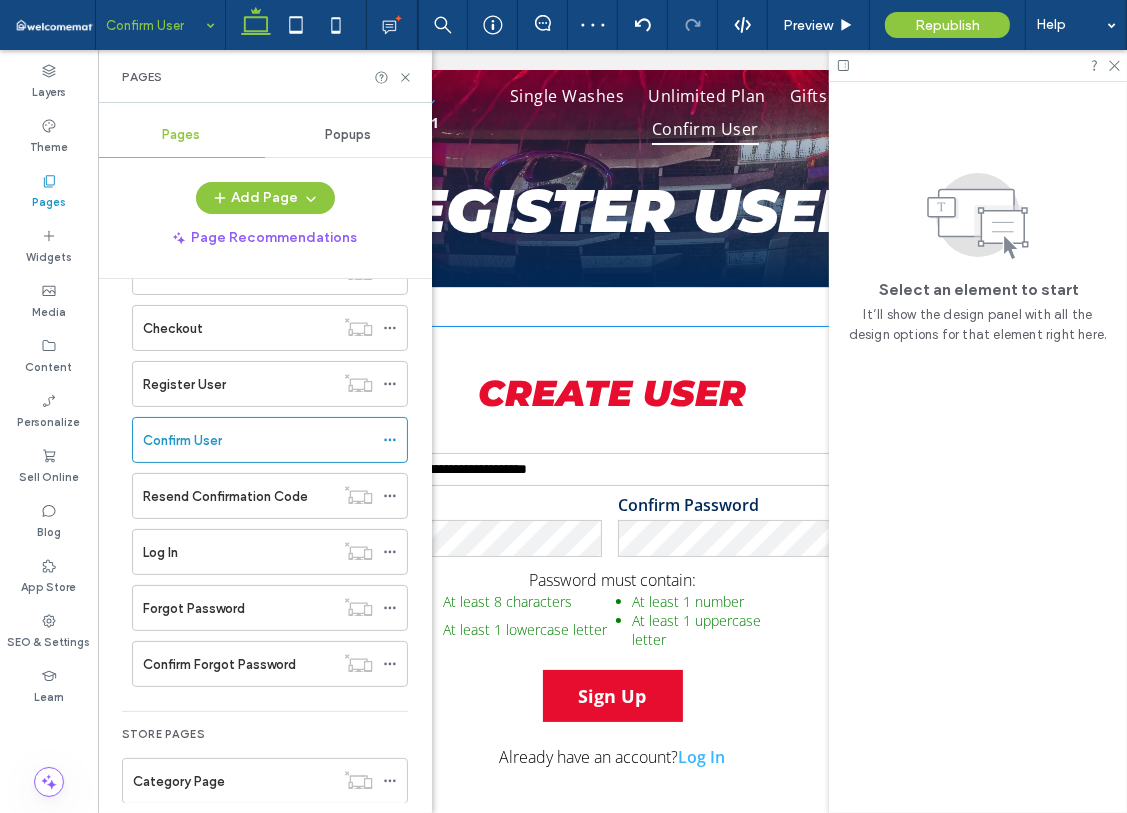 click on "**********" at bounding box center (611, 568) 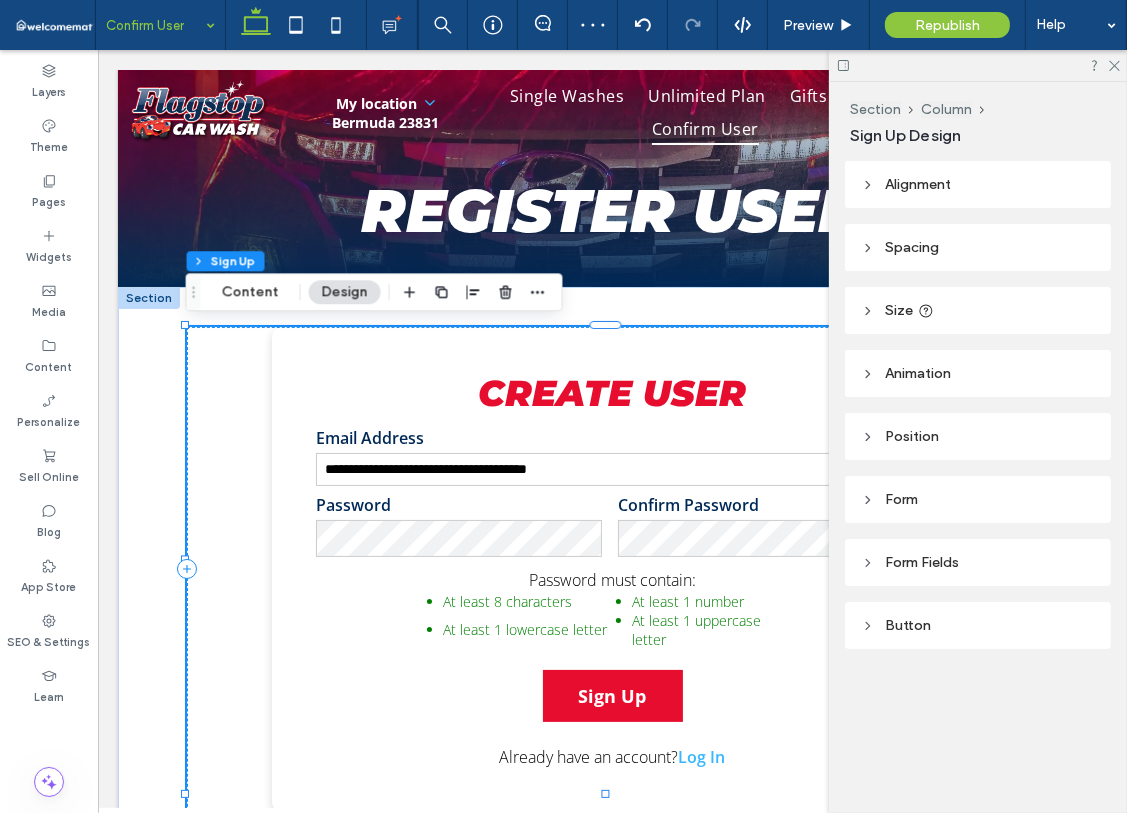 click on "Email Address" at bounding box center [611, 437] 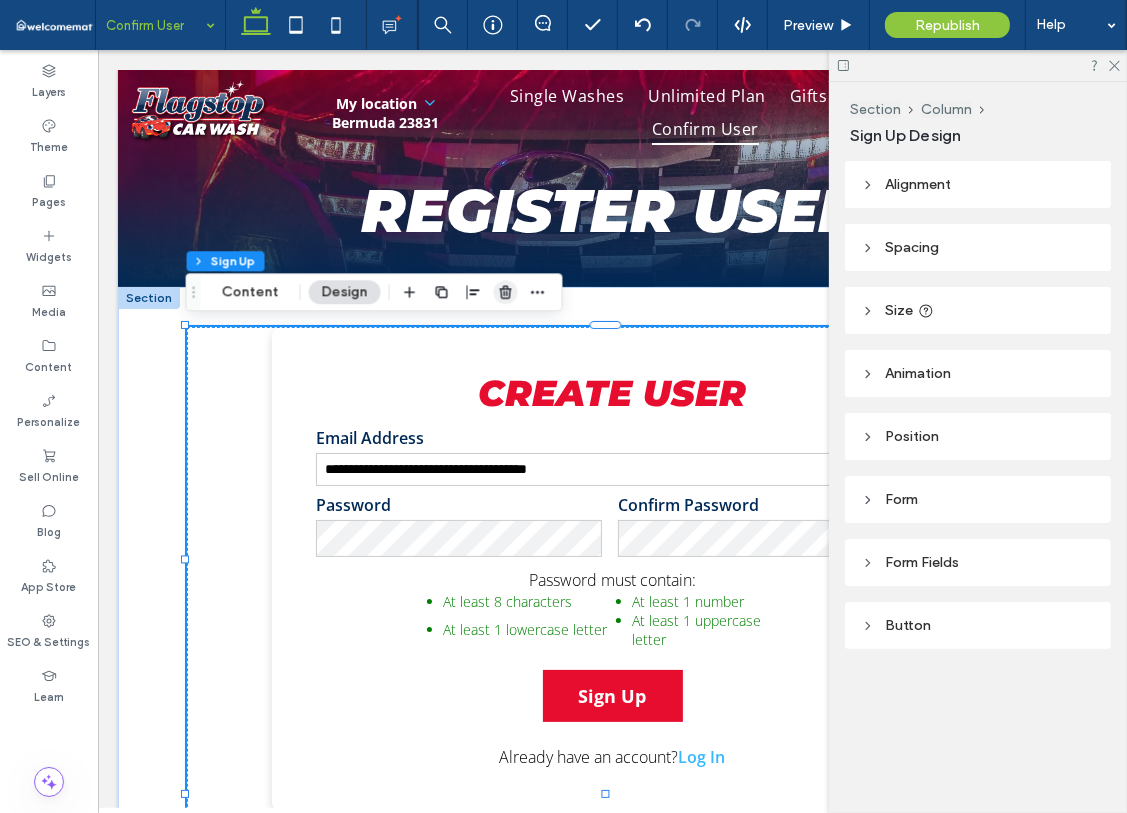 click 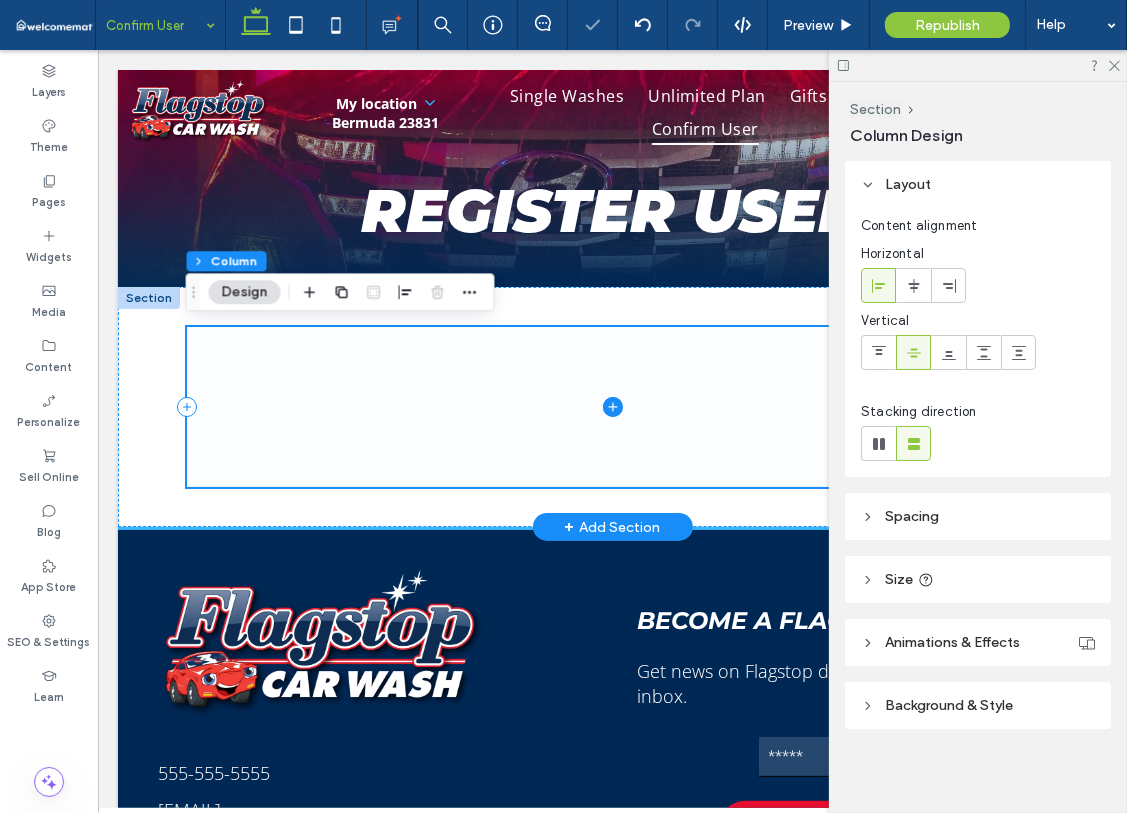 click 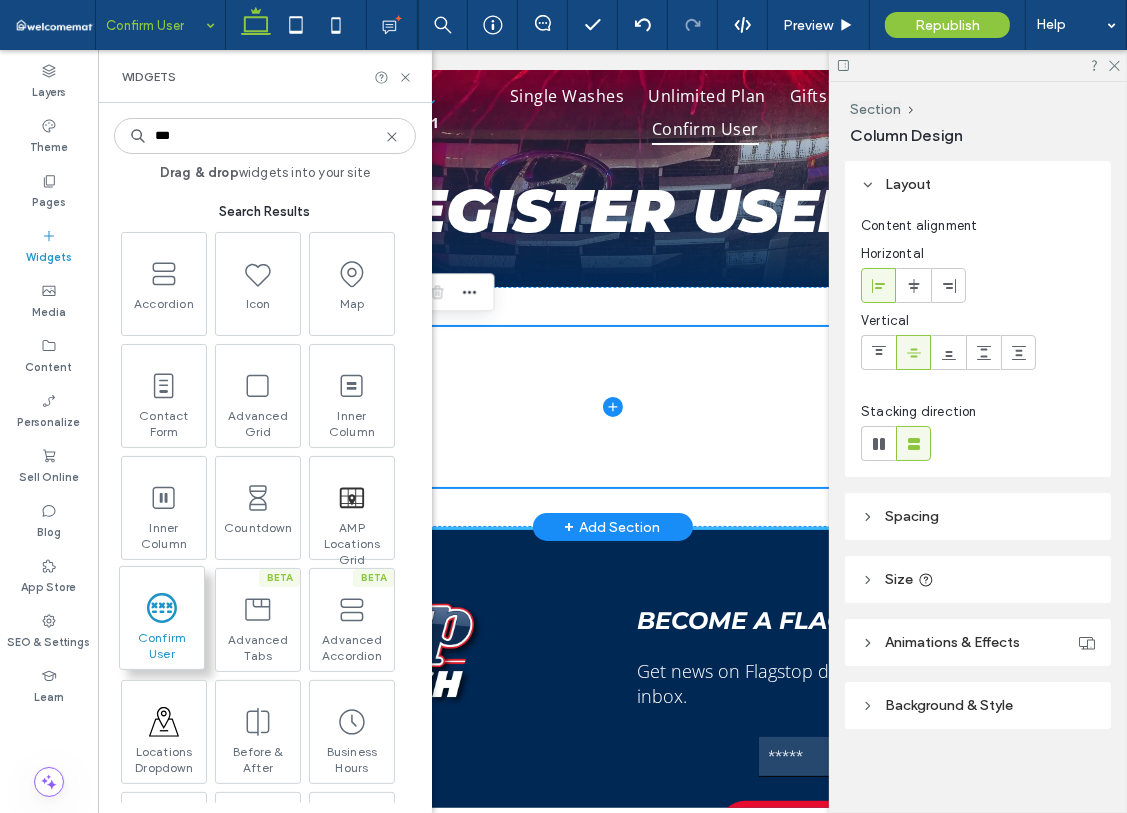 type on "***" 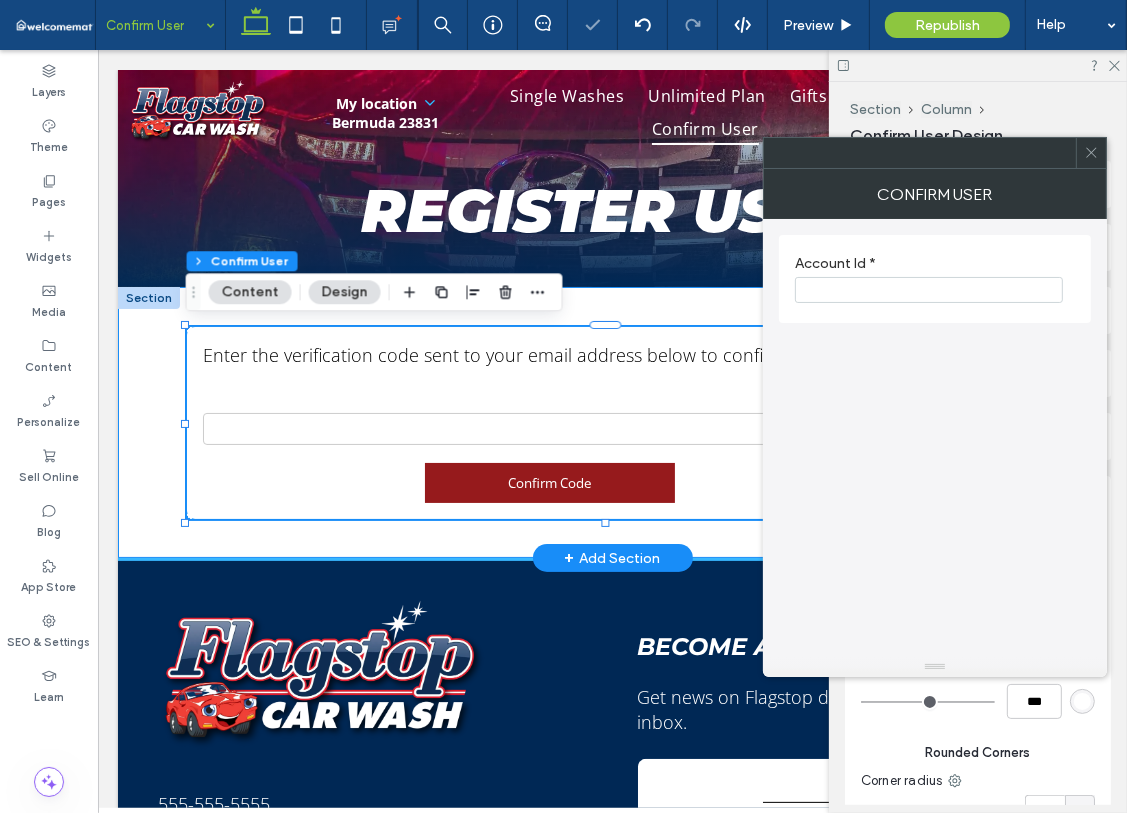type on "*" 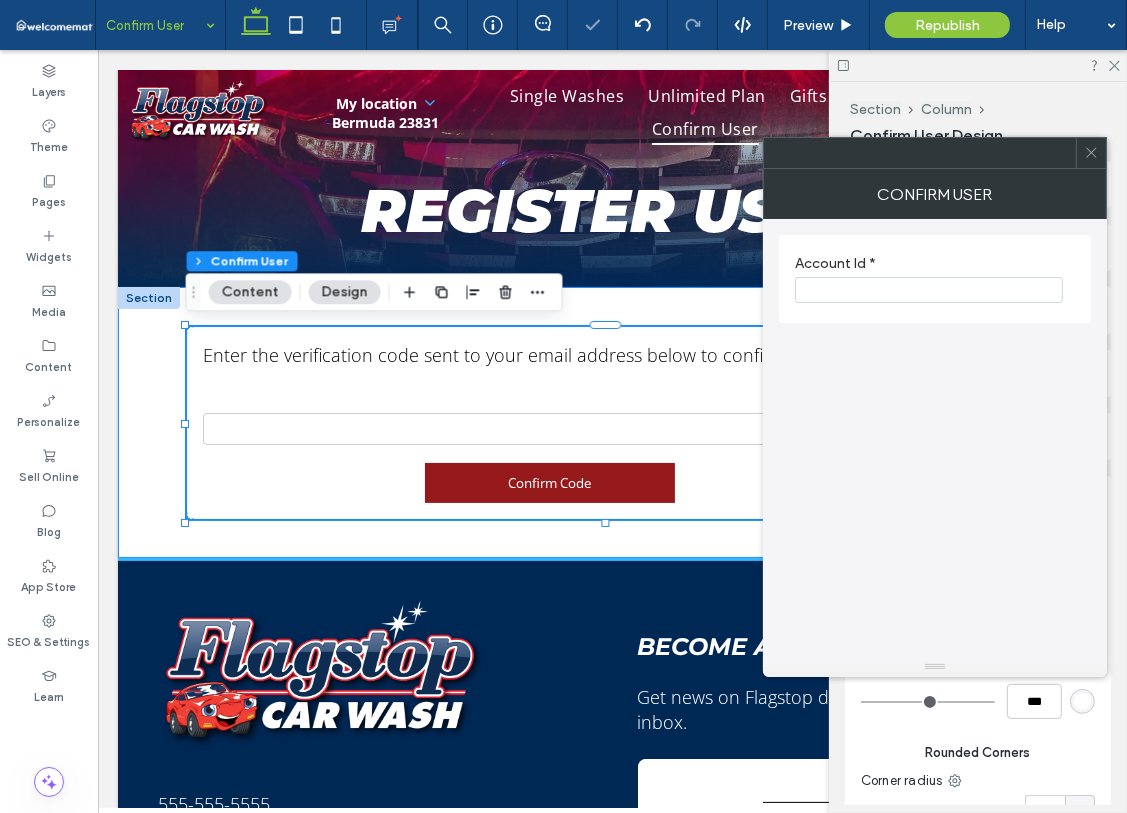 type on "*" 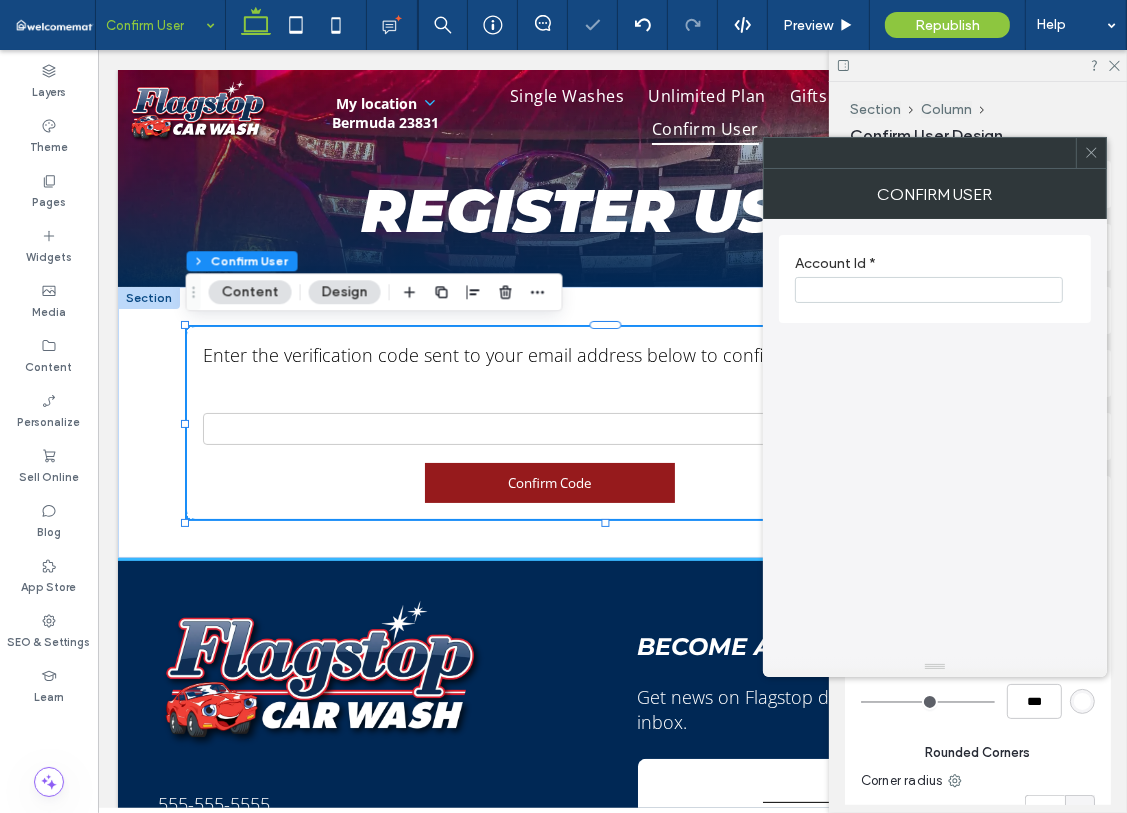click 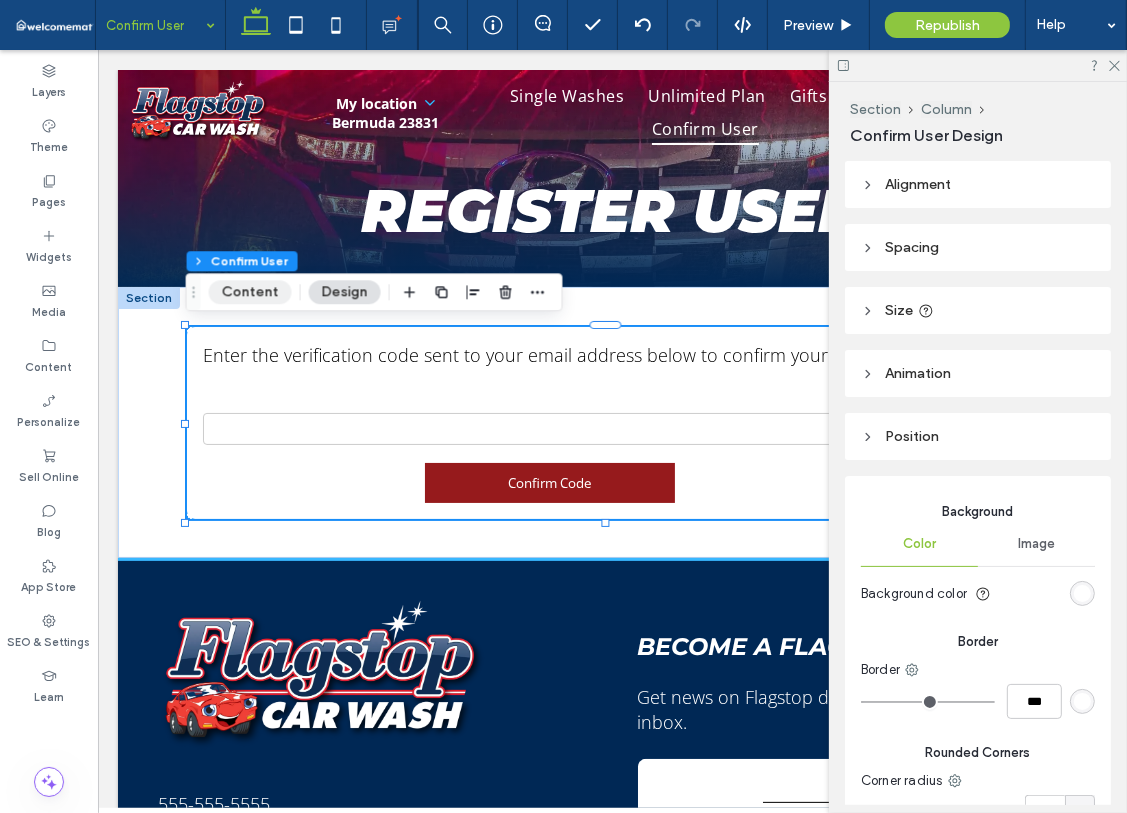 click on "Content" at bounding box center [250, 292] 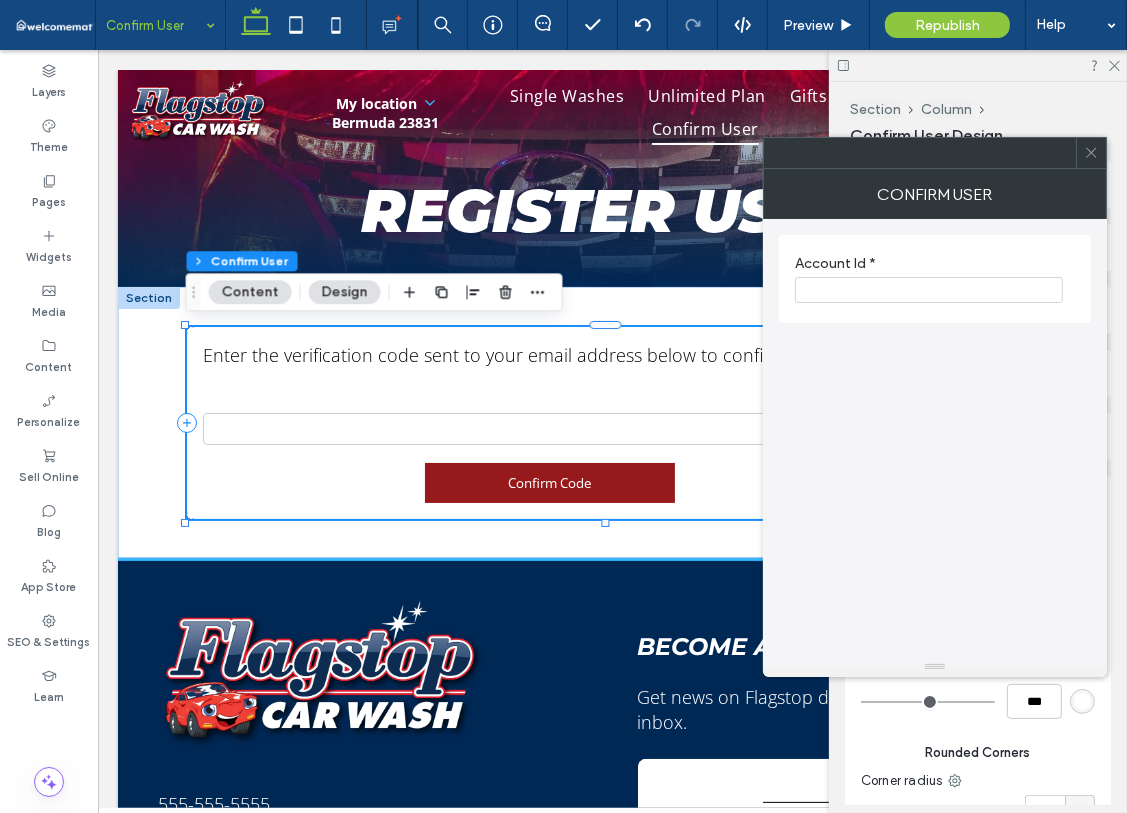 click at bounding box center [929, 290] 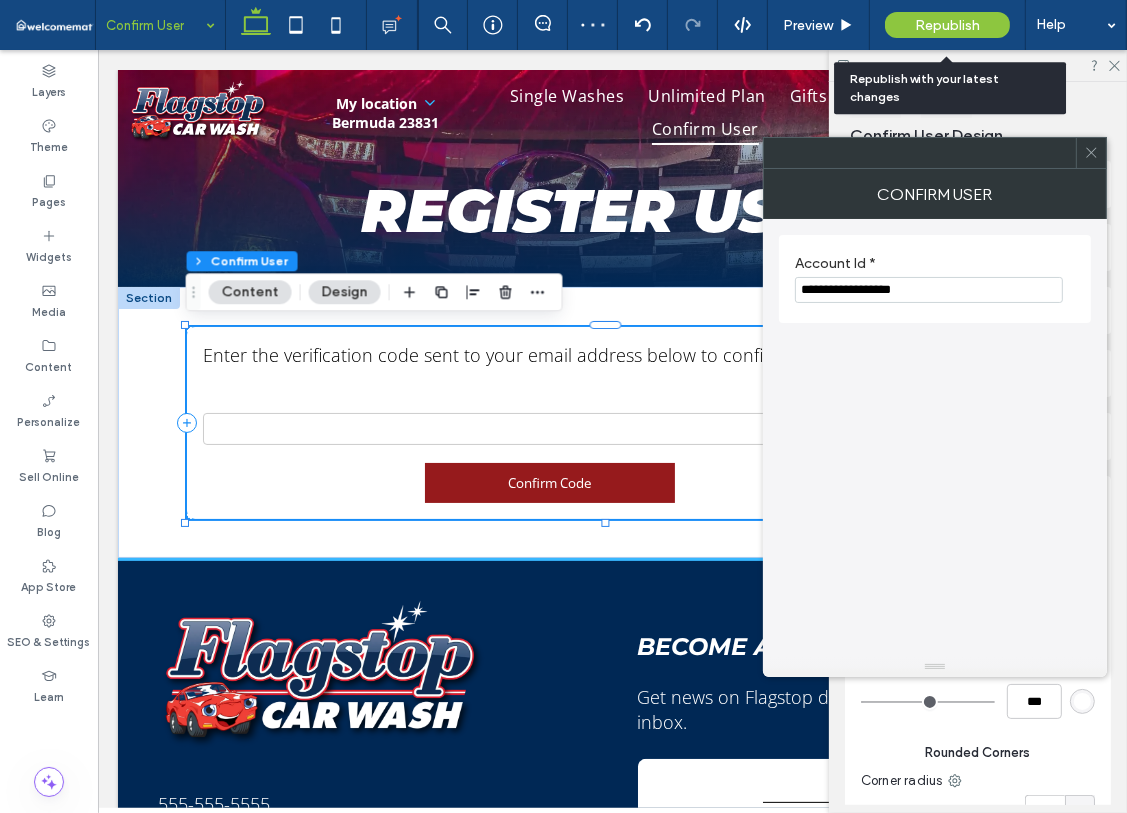 type on "**********" 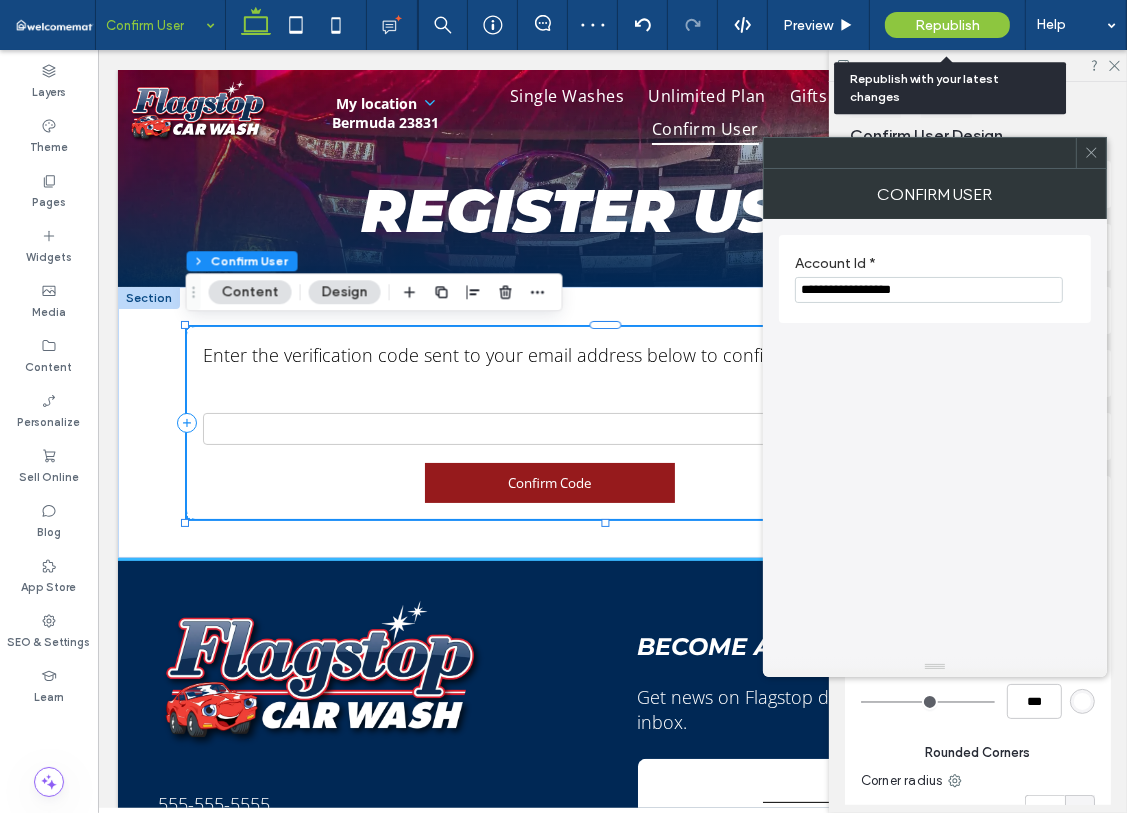 click on "Republish" at bounding box center (947, 25) 